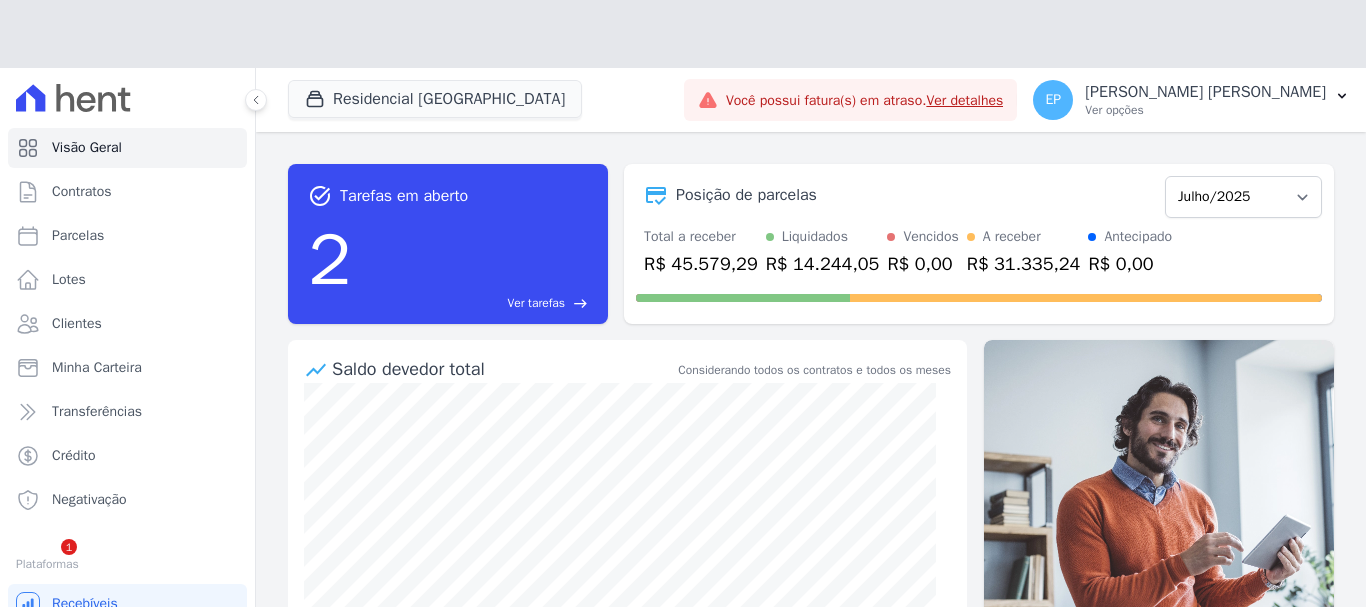 scroll, scrollTop: 0, scrollLeft: 0, axis: both 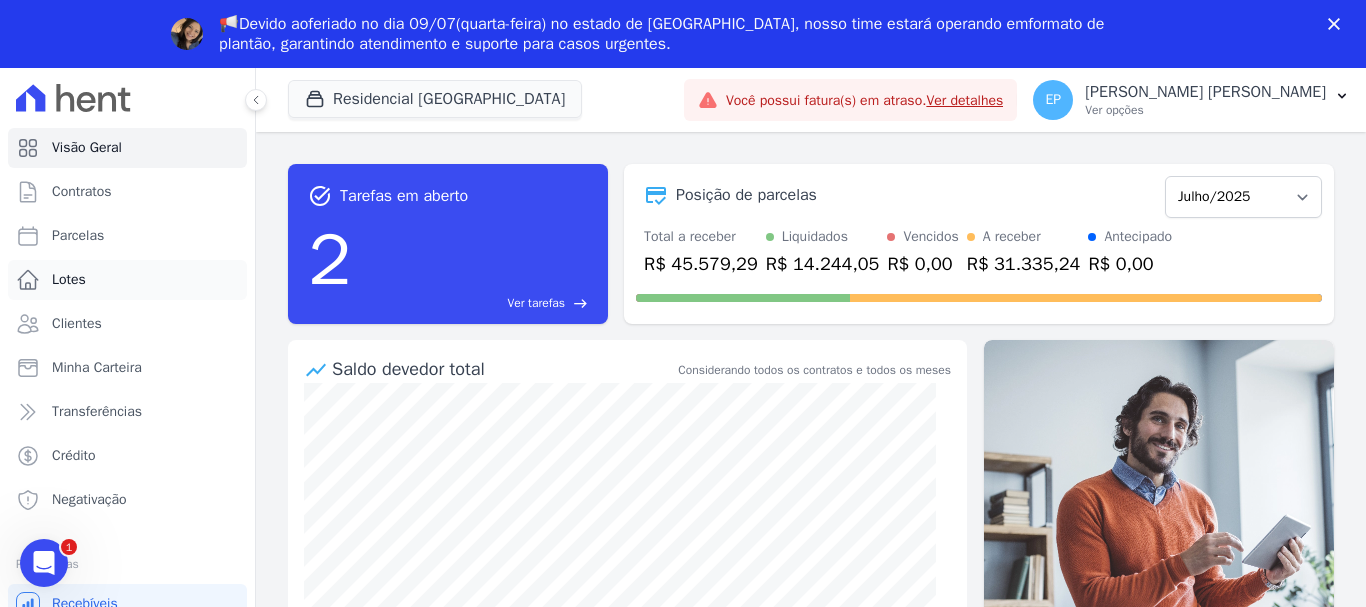 click on "Lotes" at bounding box center [69, 280] 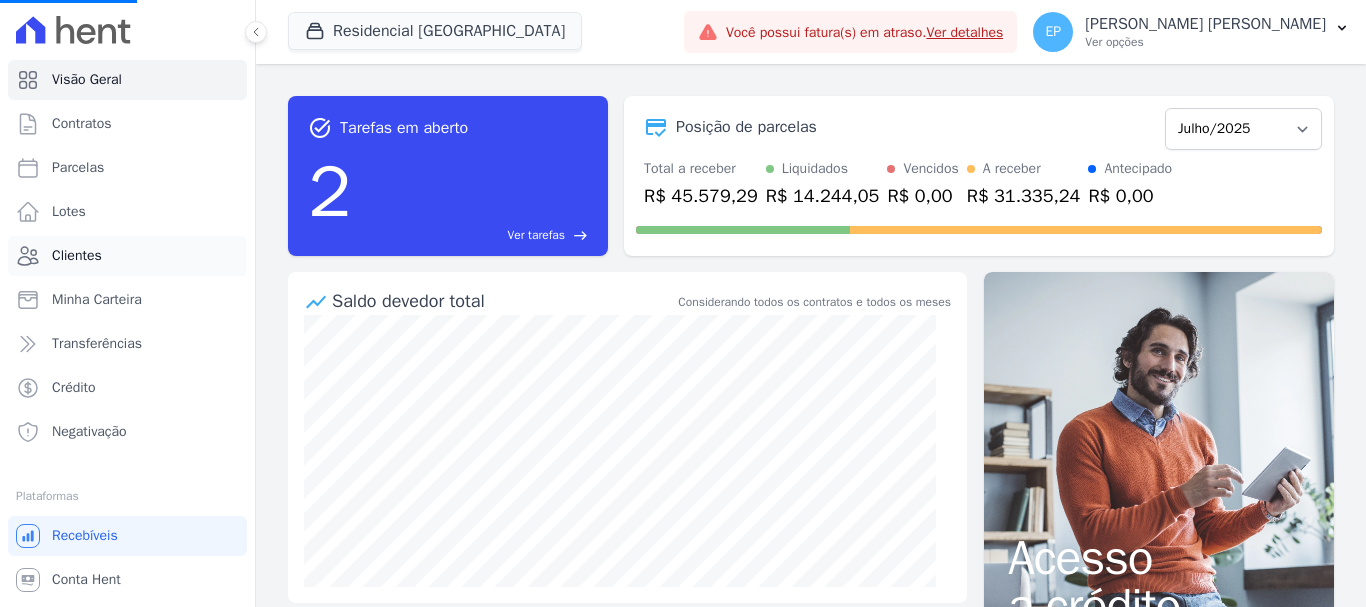 click on "Clientes" at bounding box center [77, 256] 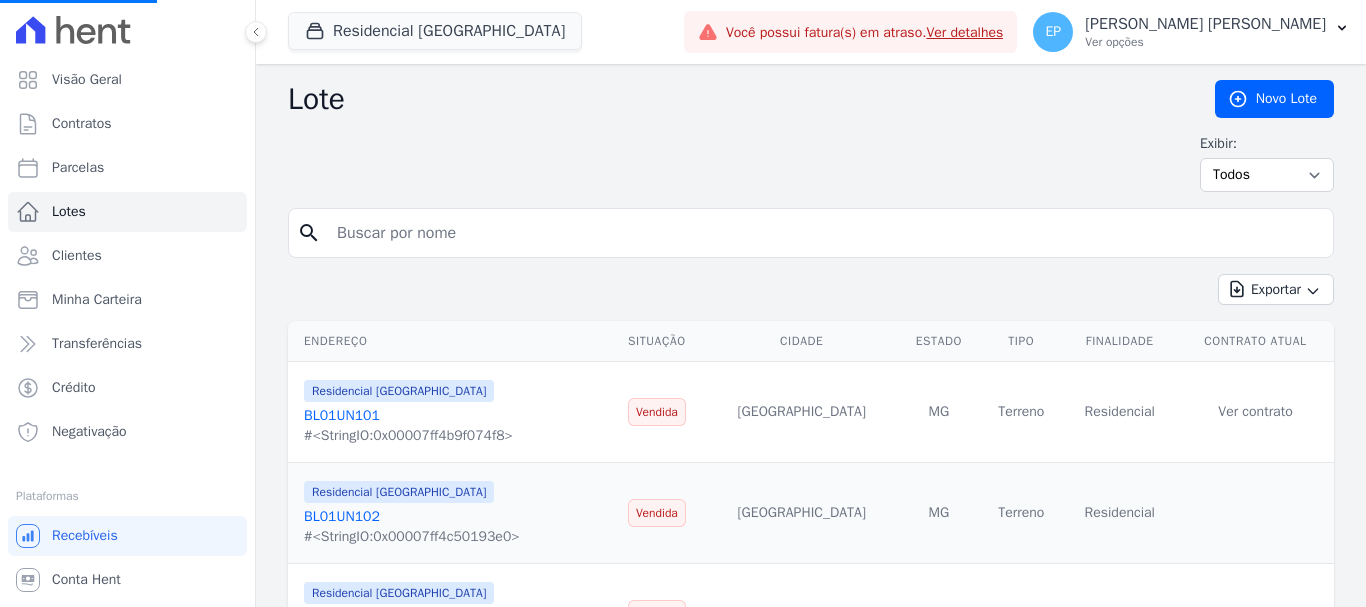 click at bounding box center [825, 233] 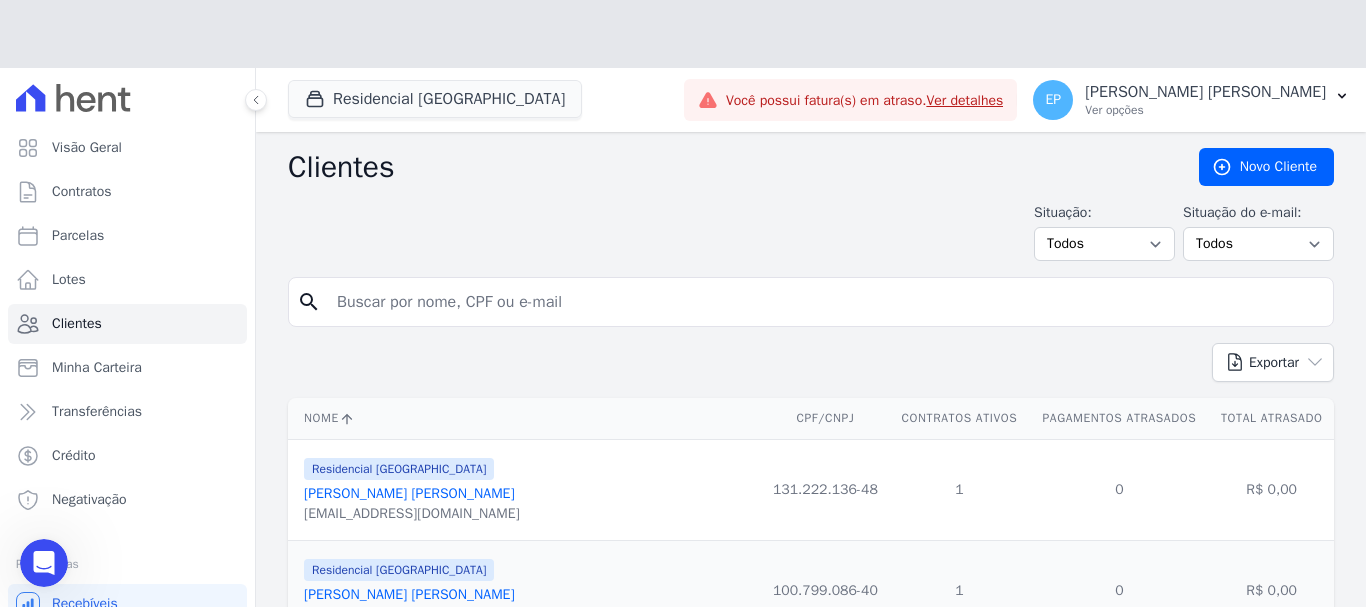 scroll, scrollTop: 0, scrollLeft: 0, axis: both 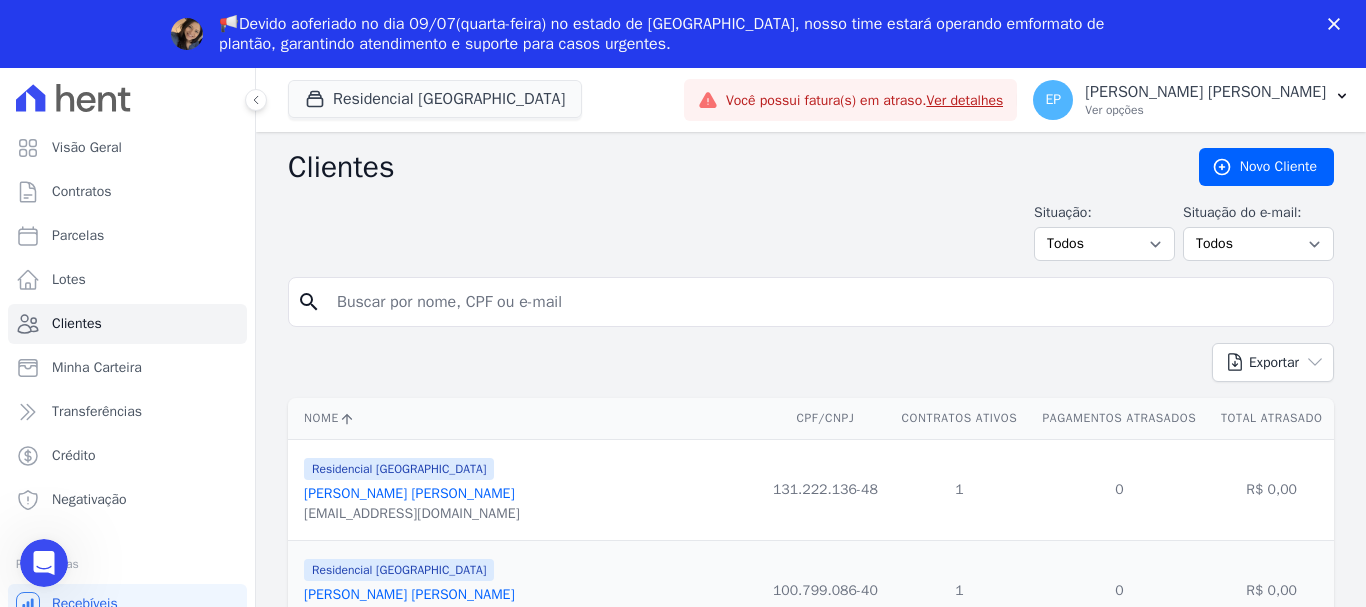 click on "Situação:
Todos
Adimplentes
Inadimplentes
Situação do e-mail:
Todos
Confirmado
Não confirmado" at bounding box center [811, 231] 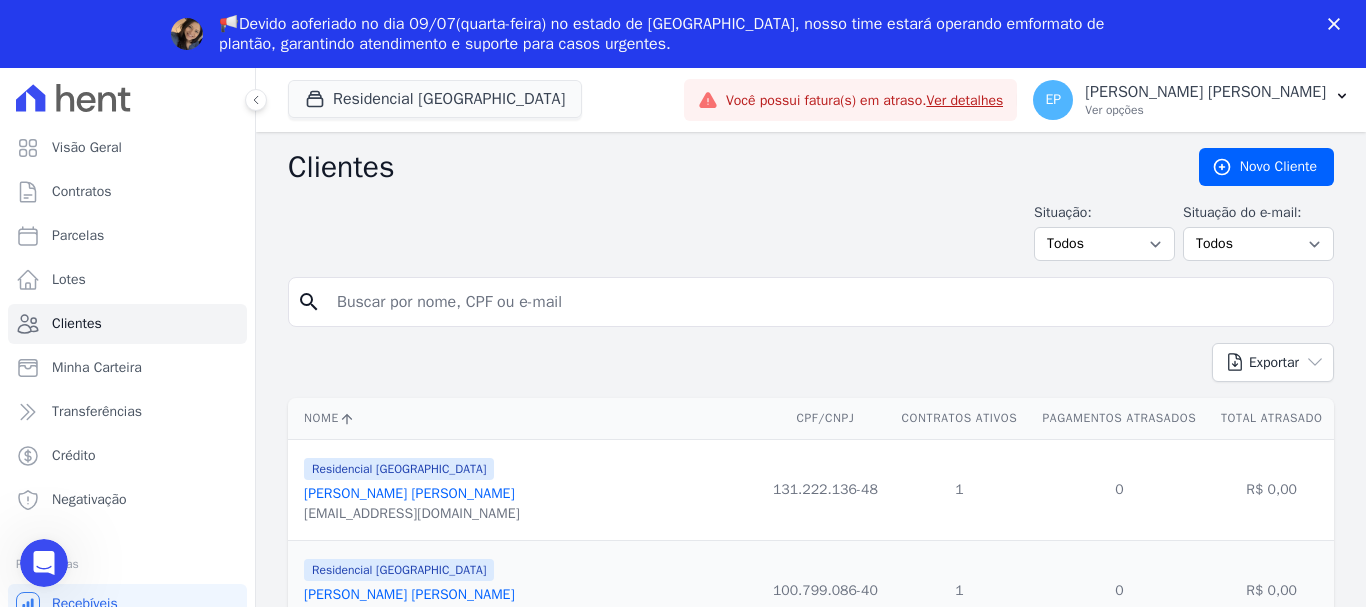 drag, startPoint x: 484, startPoint y: 285, endPoint x: 482, endPoint y: 297, distance: 12.165525 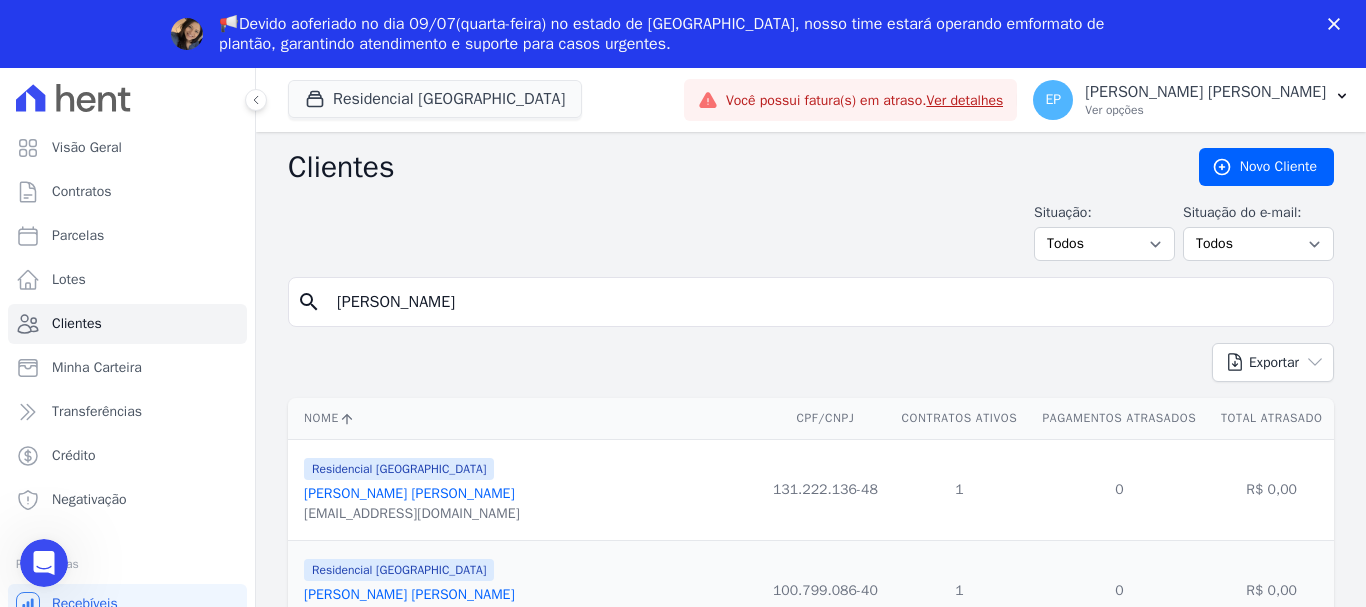 type on "jona" 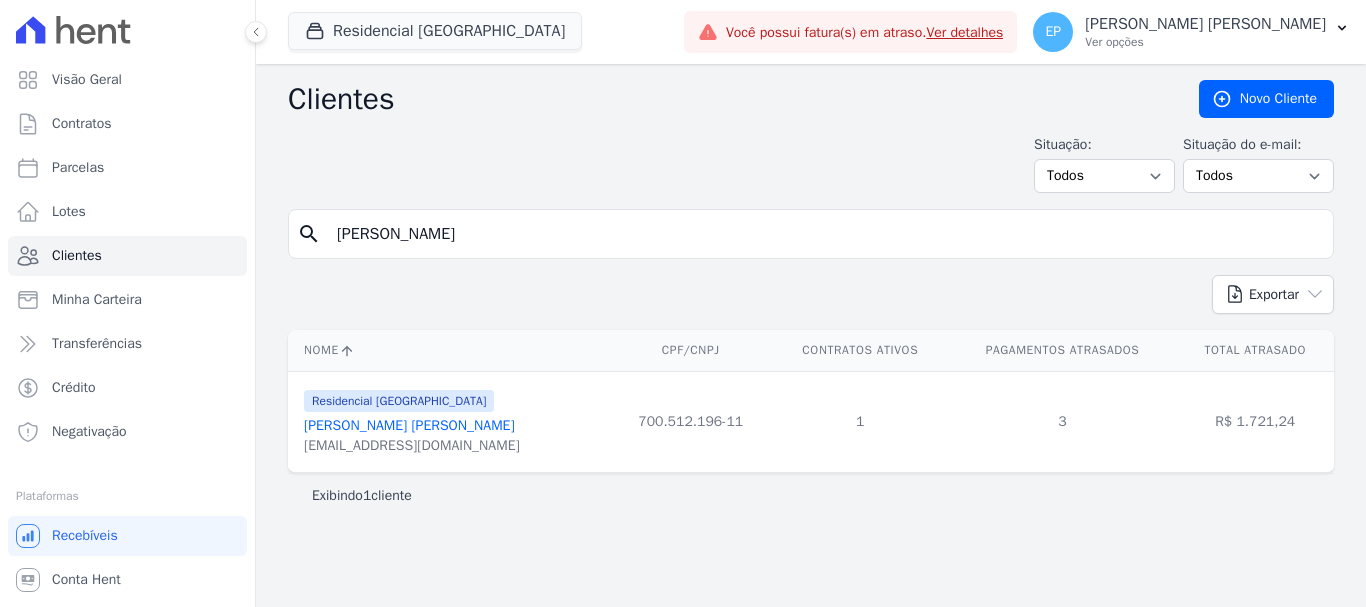 click on "Residencial Piazza Di Siena
Jonathas Soares Freitas Silva
jonathas.soares2020@gmail.com" at bounding box center (412, 422) 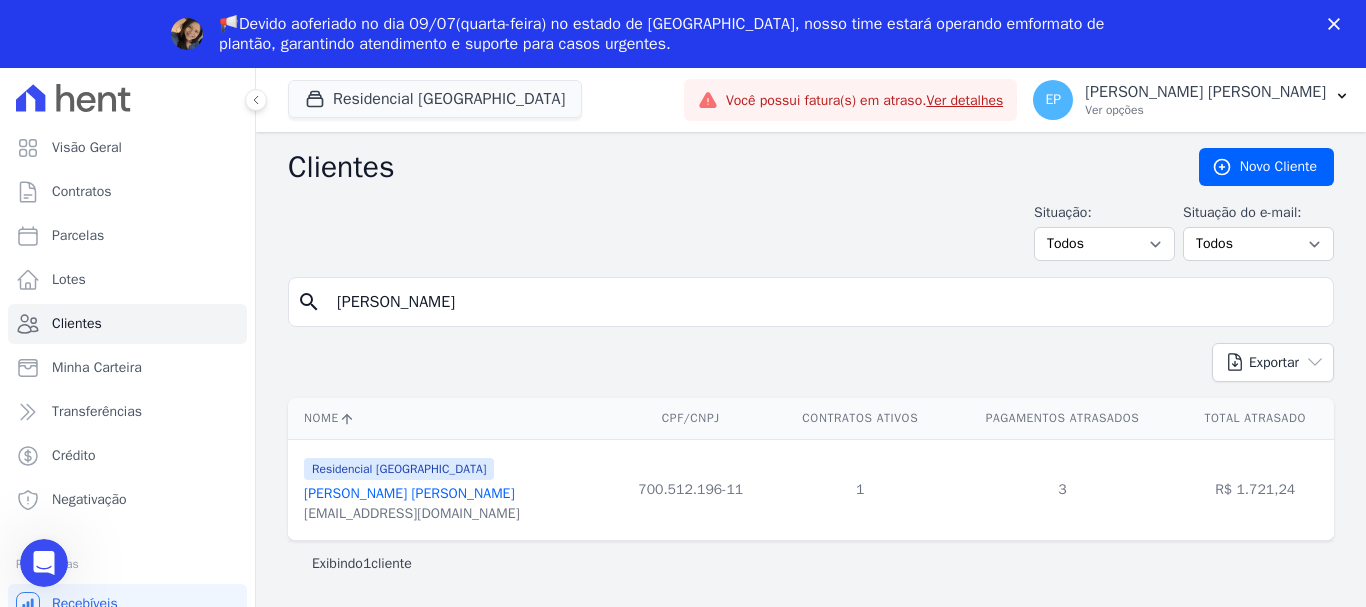 scroll, scrollTop: 0, scrollLeft: 0, axis: both 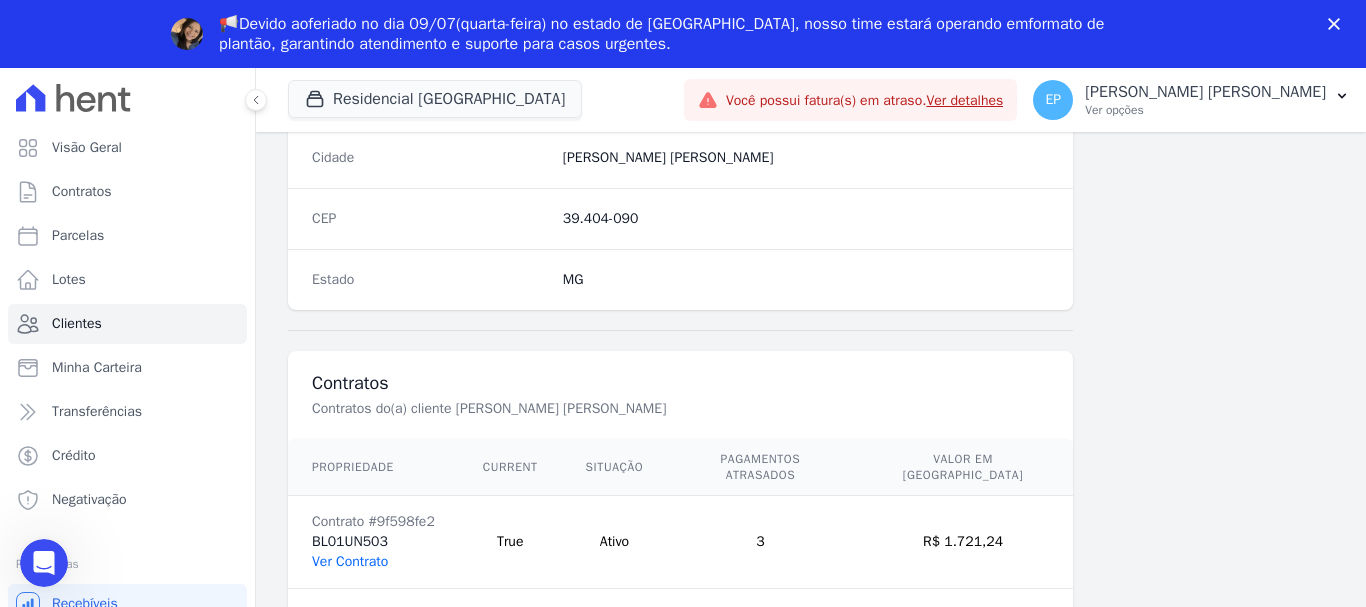click on "Ver Contrato" at bounding box center [350, 561] 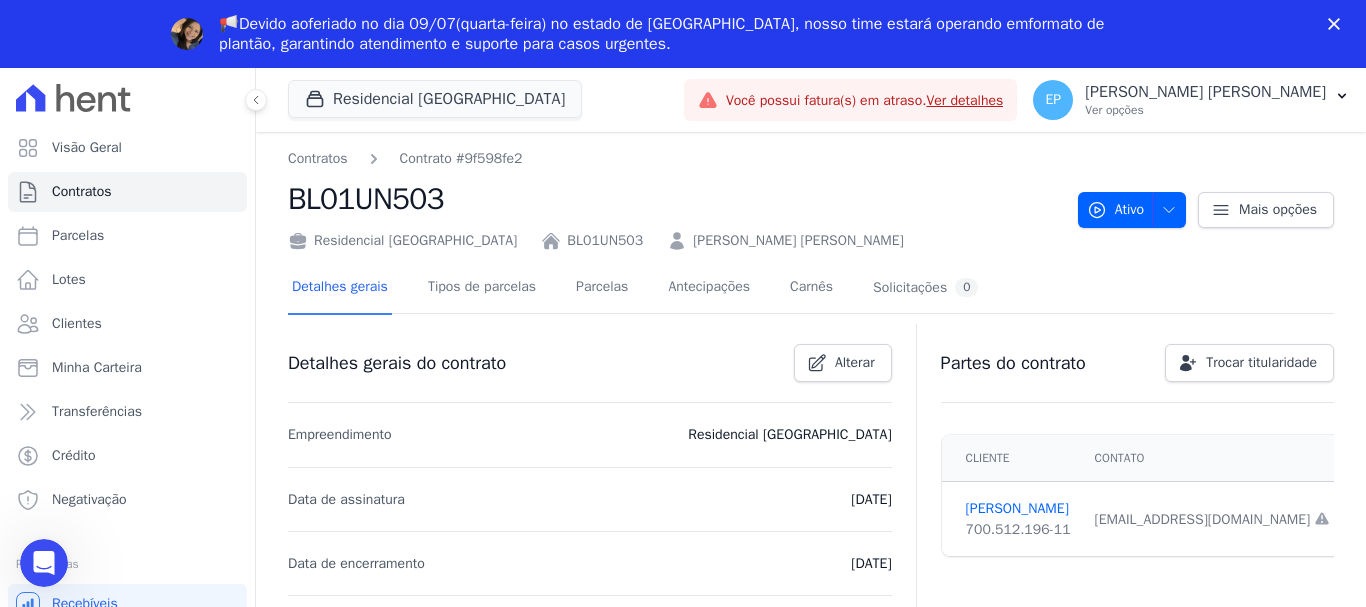 scroll, scrollTop: 0, scrollLeft: 0, axis: both 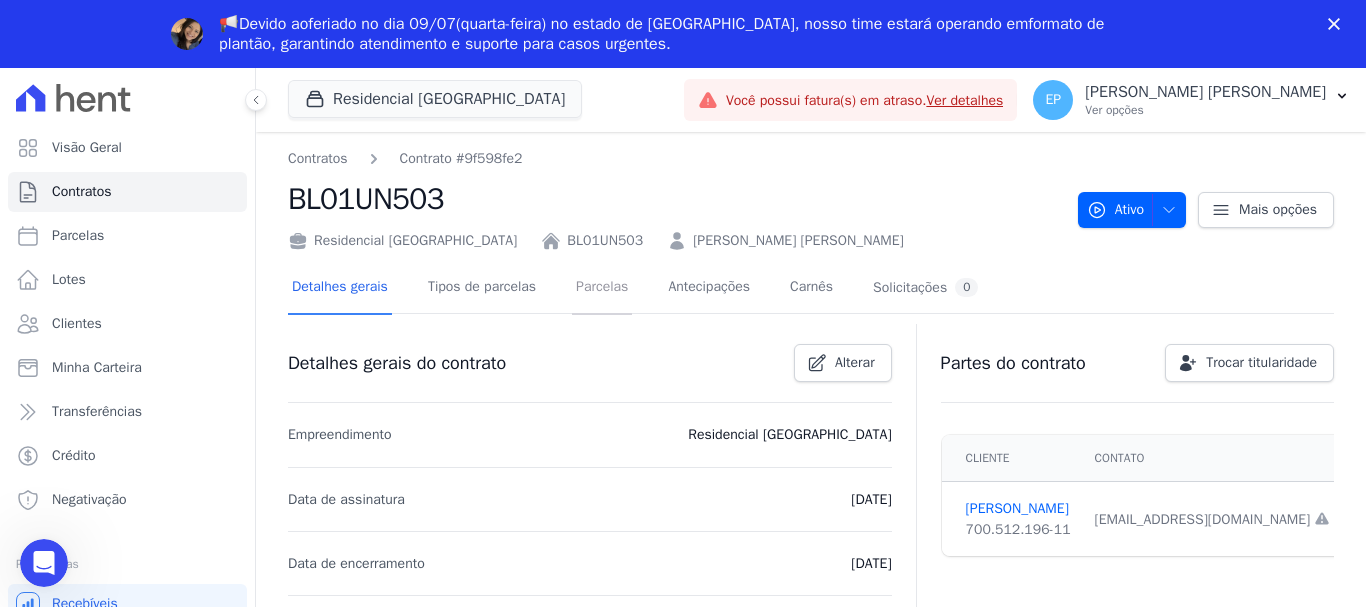 click on "Parcelas" at bounding box center [602, 288] 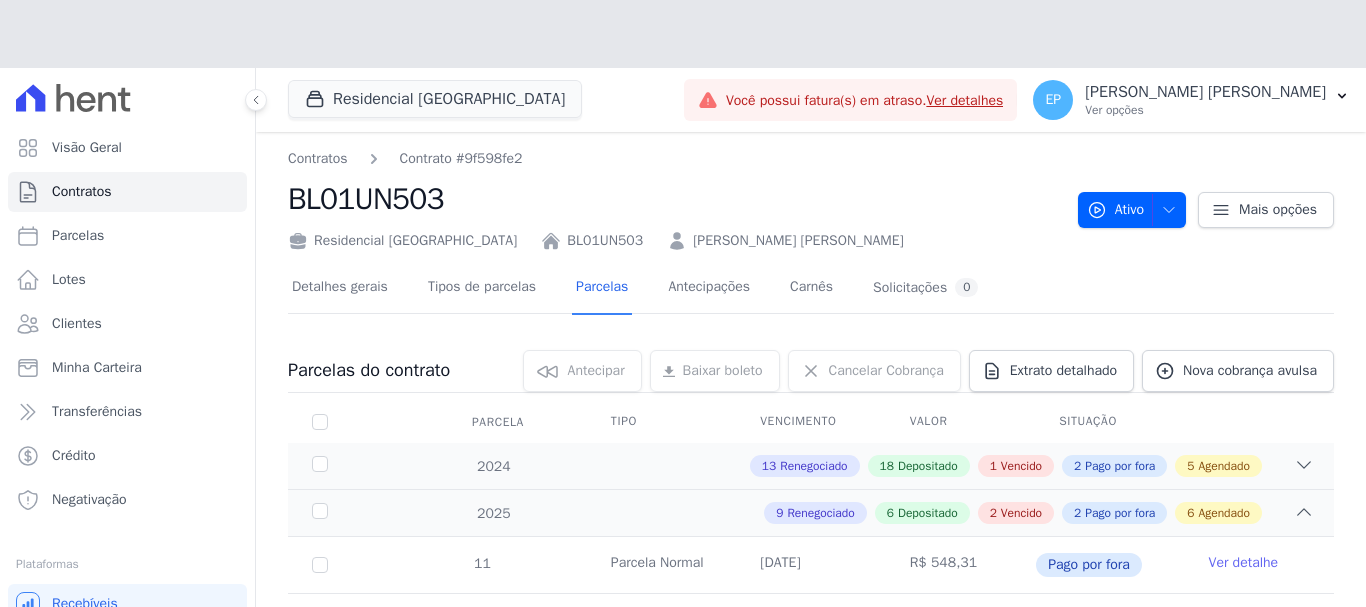 scroll, scrollTop: 400, scrollLeft: 0, axis: vertical 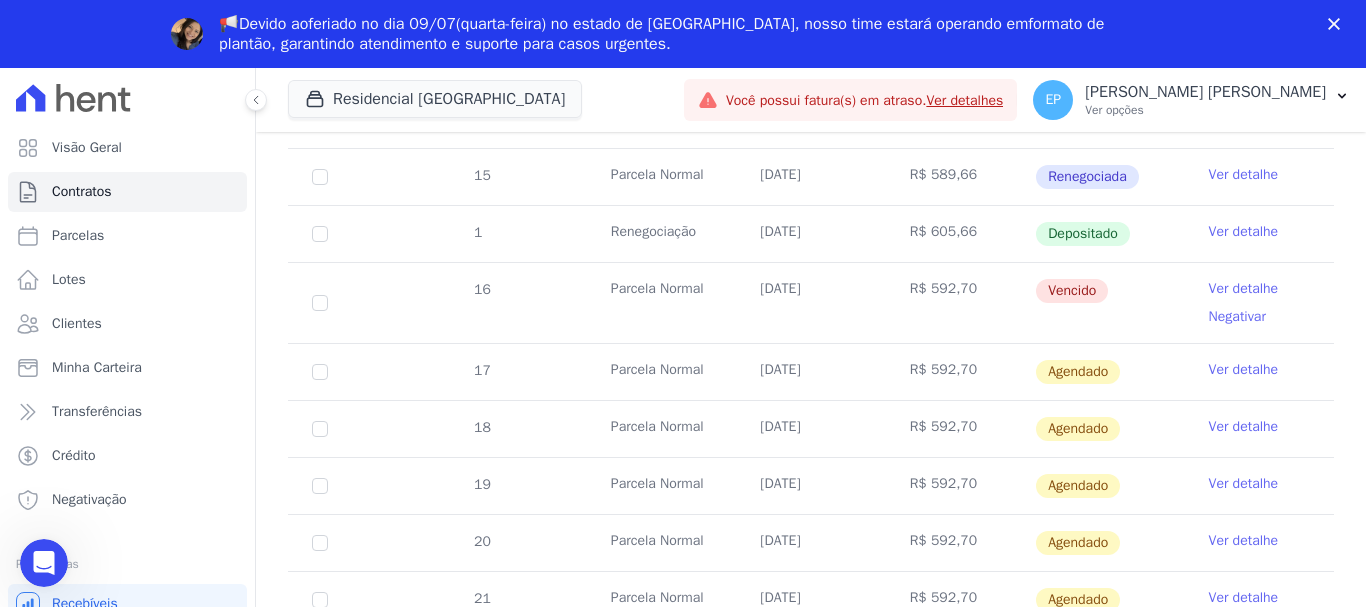 click on "Ver detalhe" at bounding box center [1244, 289] 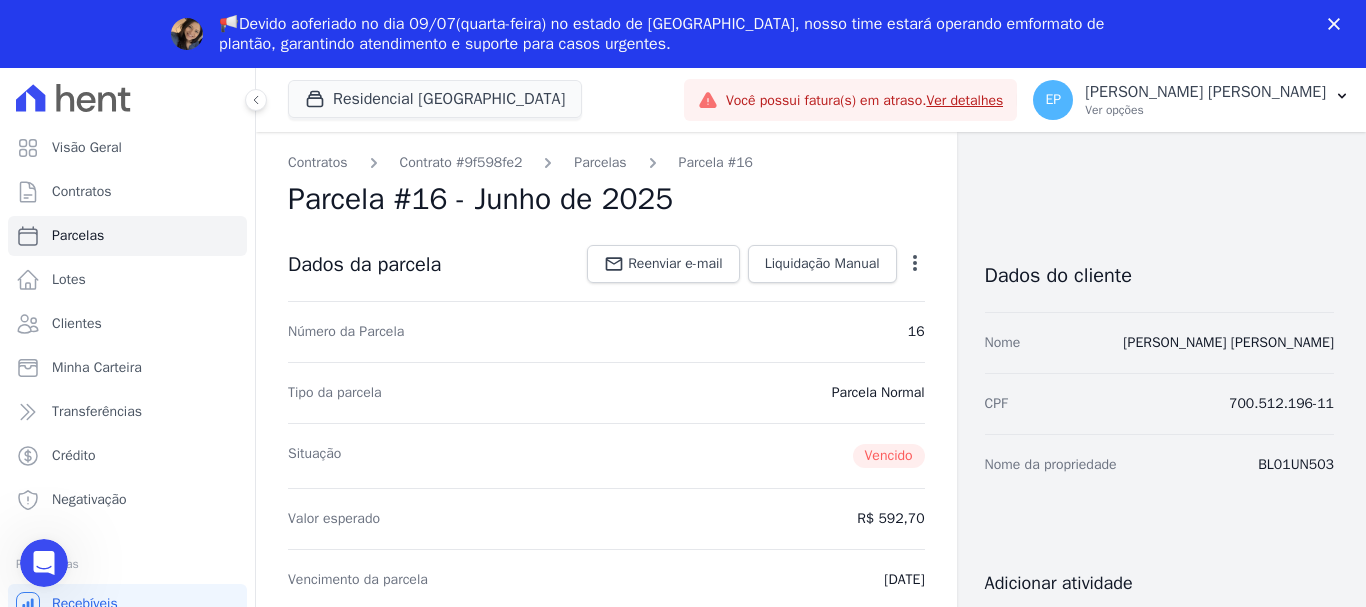 scroll, scrollTop: 0, scrollLeft: 0, axis: both 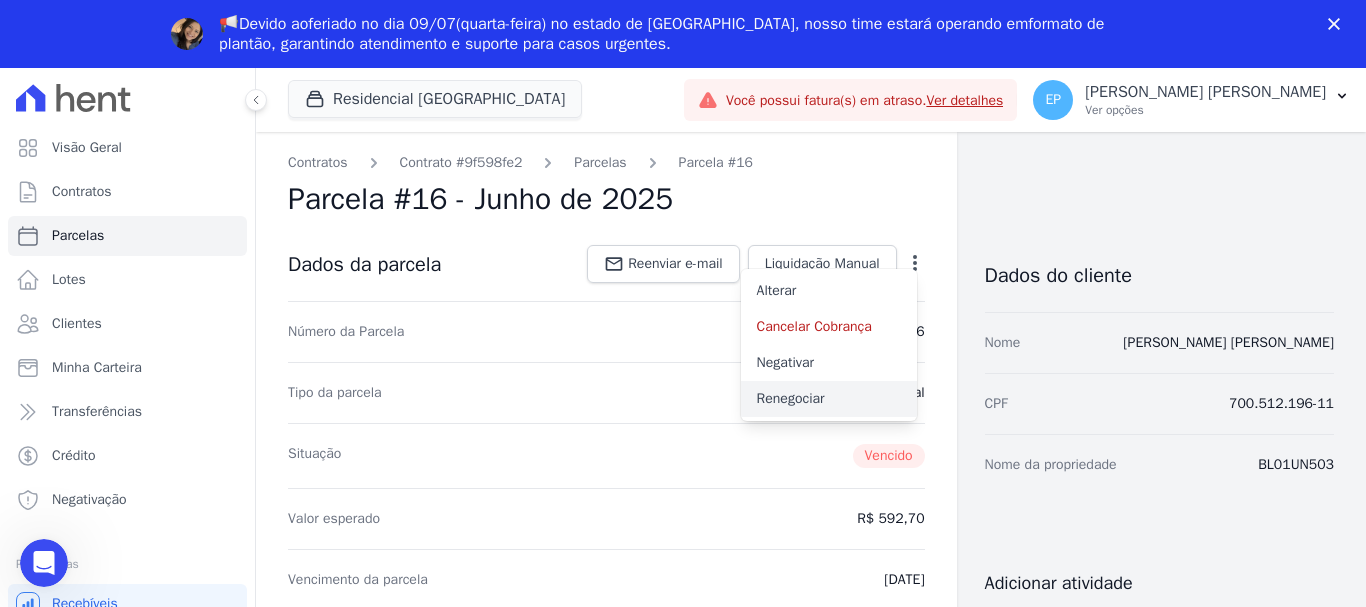 click on "Renegociar" at bounding box center (829, 399) 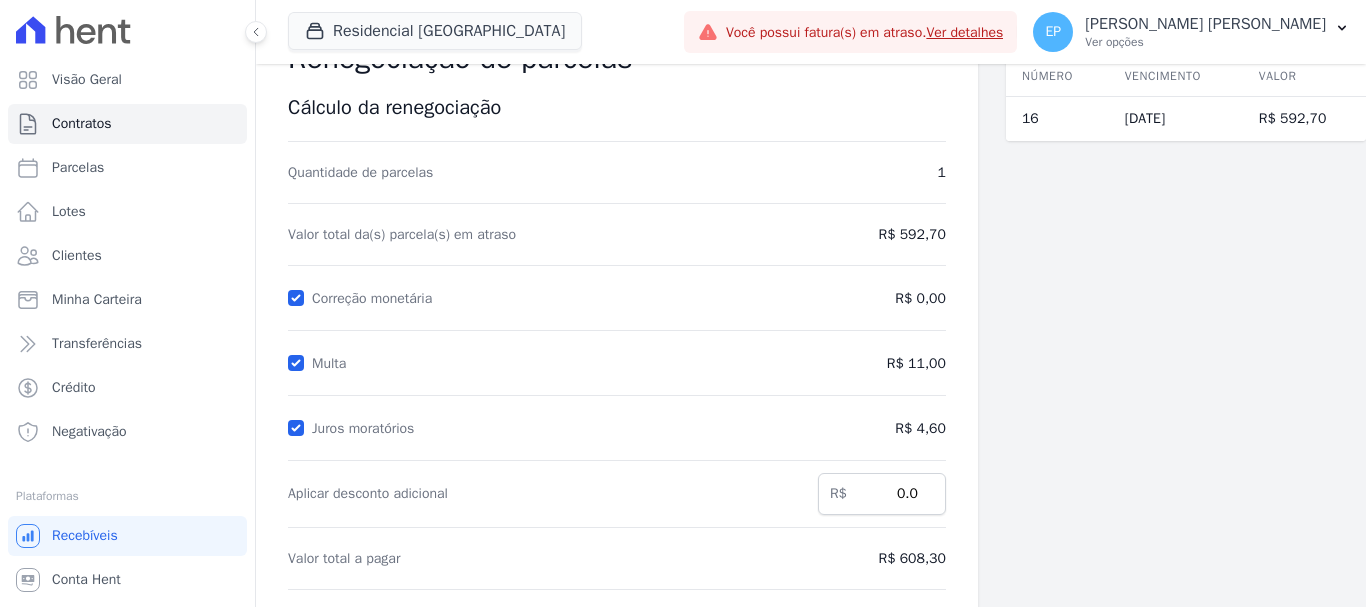 scroll, scrollTop: 395, scrollLeft: 0, axis: vertical 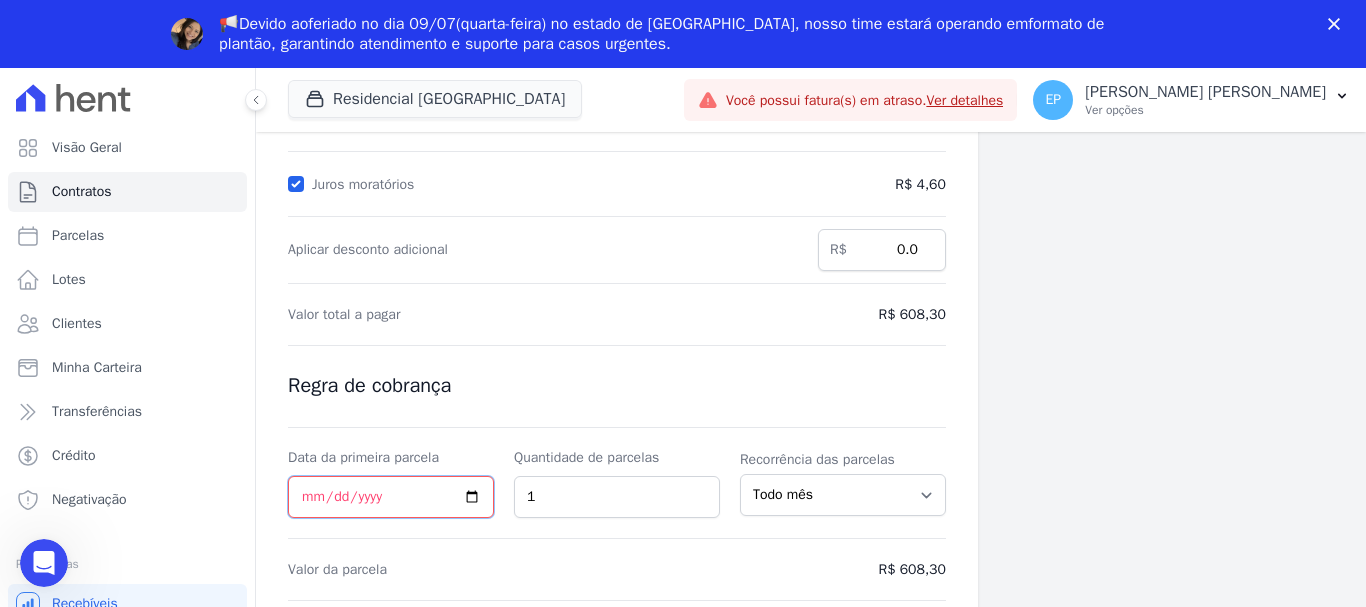 click on "Data da primeira parcela" at bounding box center [391, 497] 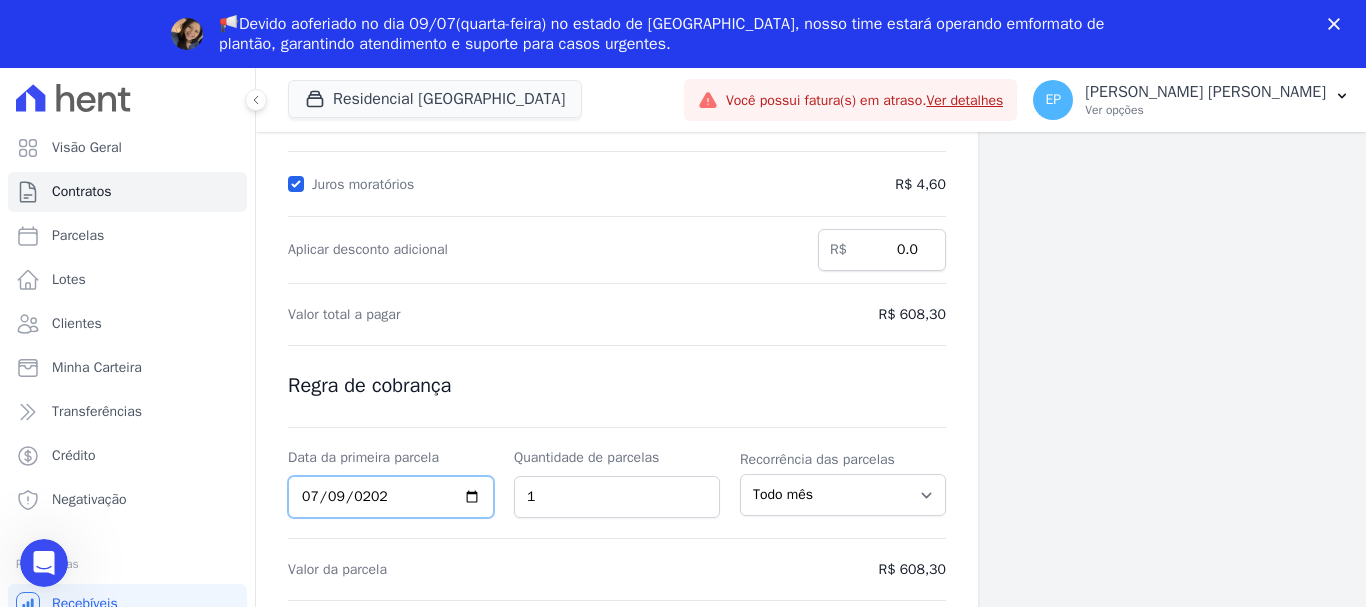 type on "2025-07-09" 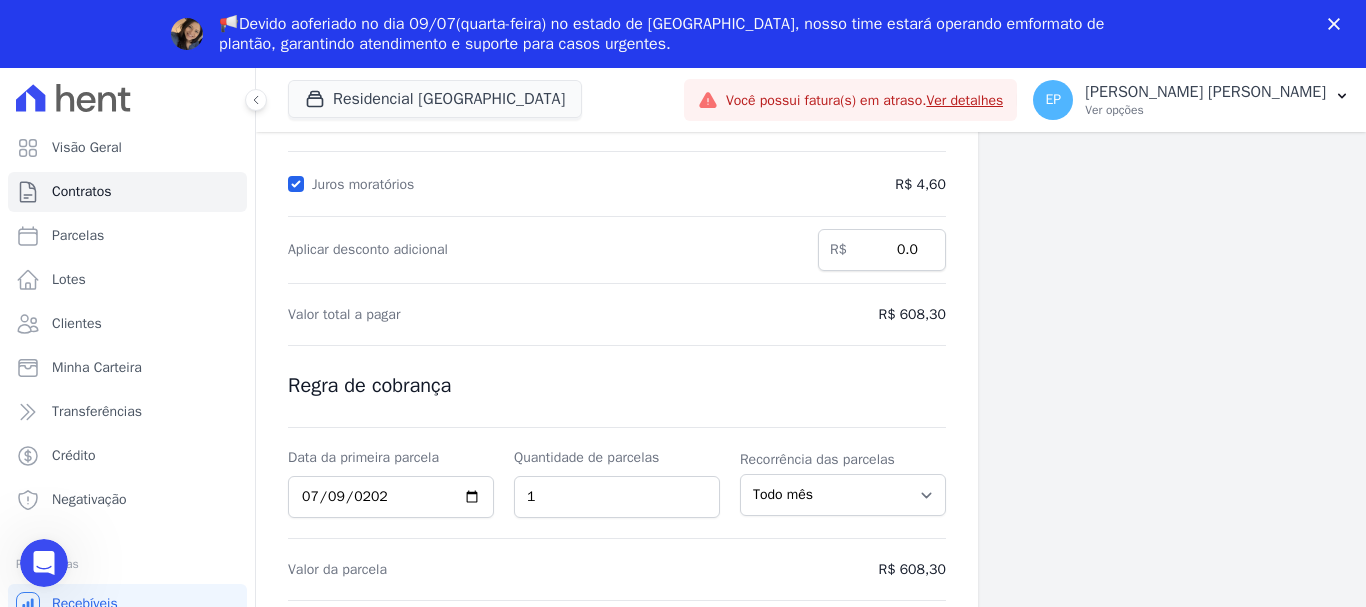 click on "Parcelas em renegociação
Número
Vencimento
Valor
16
15/06/2025
R$ 592,70" at bounding box center (1186, 207) 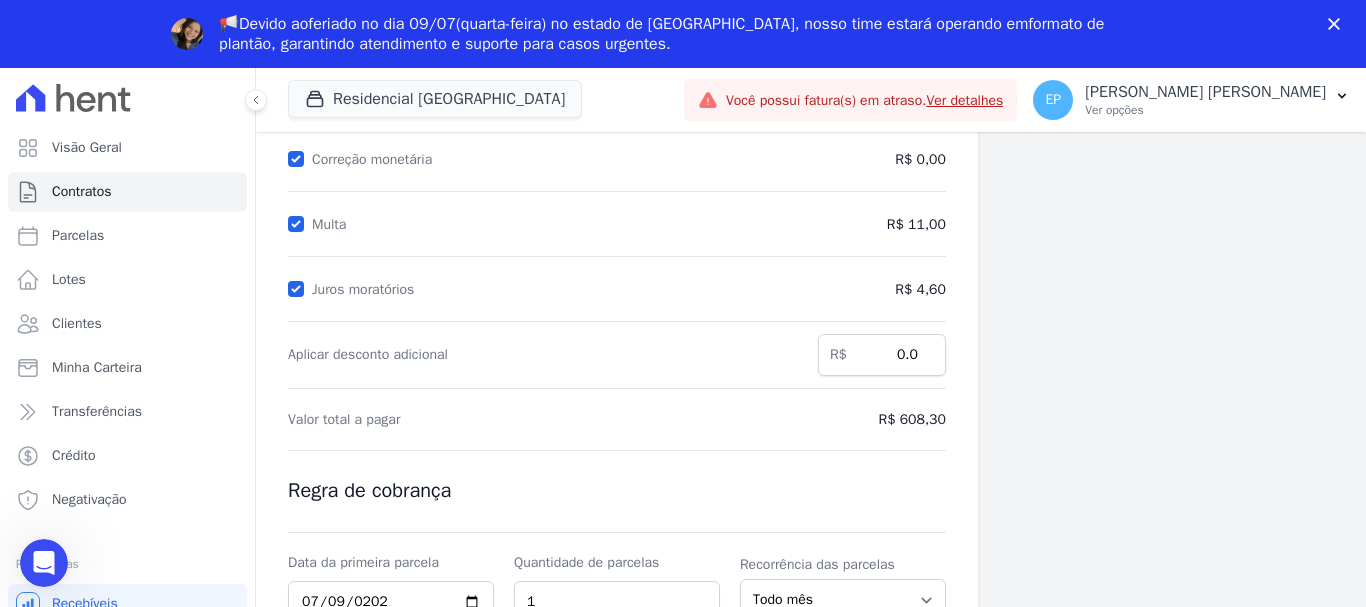 scroll, scrollTop: 395, scrollLeft: 0, axis: vertical 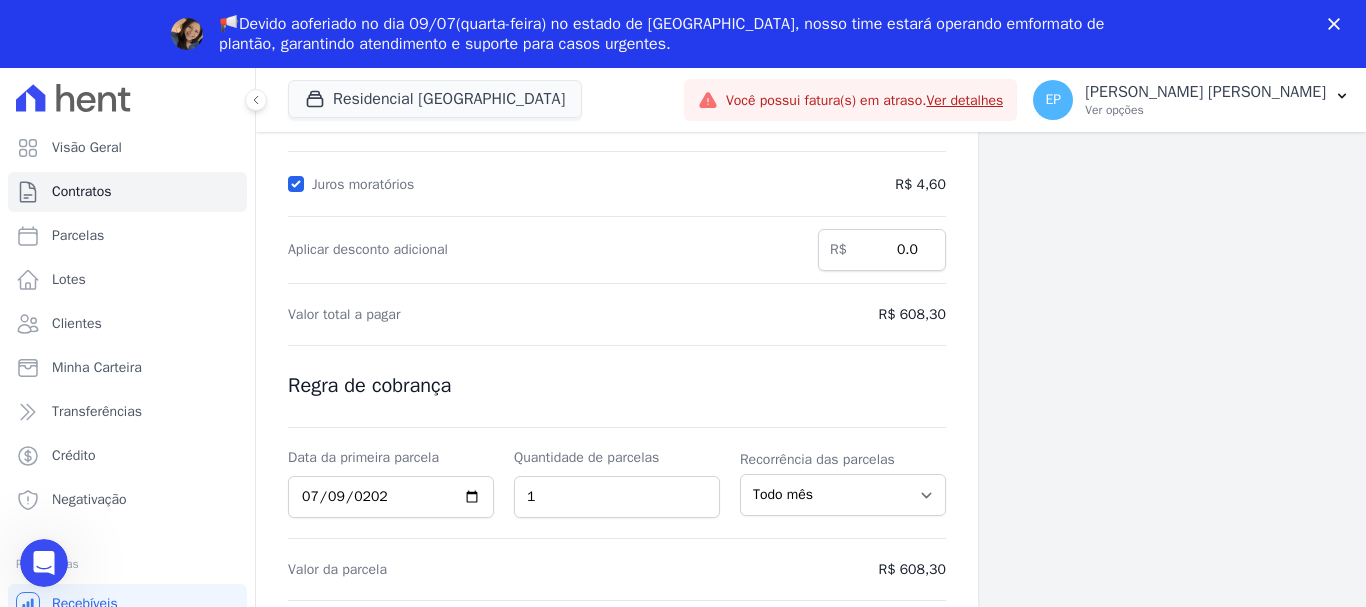click 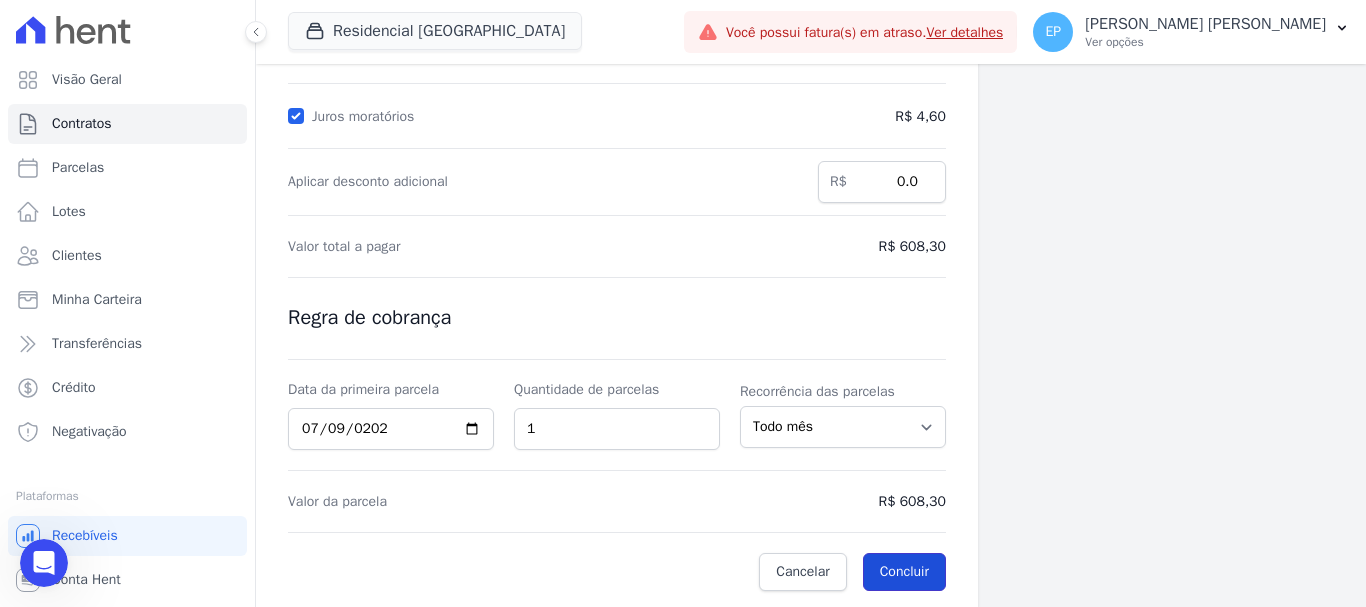 click on "Concluir" at bounding box center (904, 572) 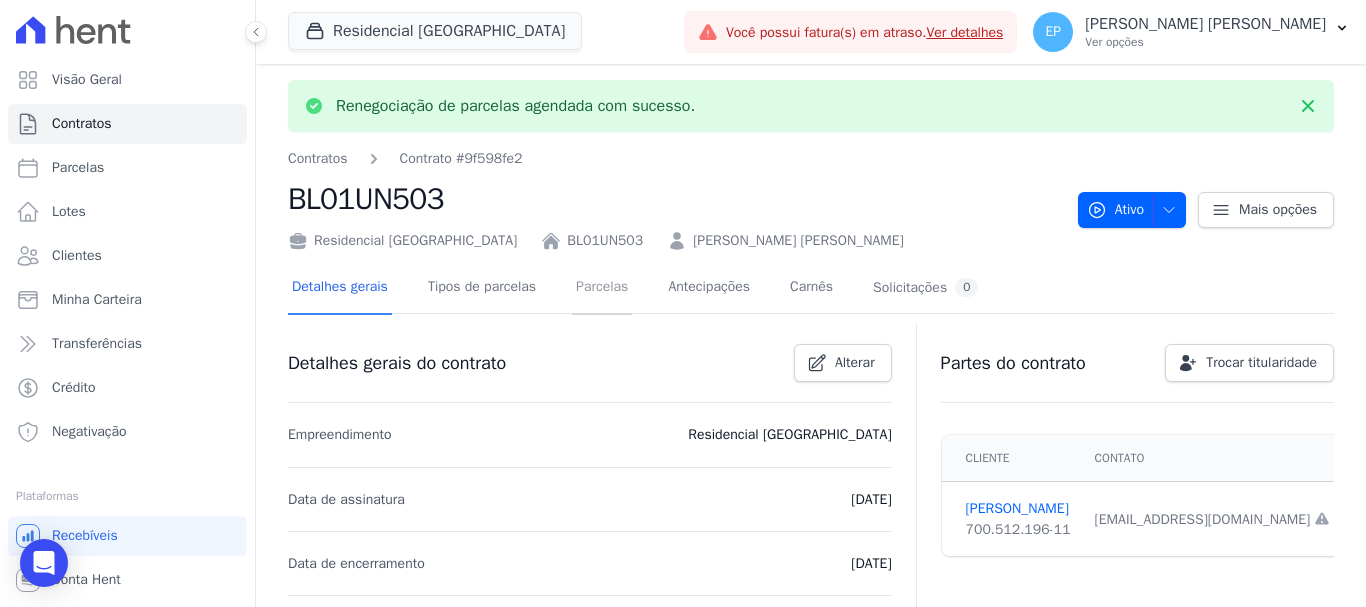 click on "Parcelas" at bounding box center [602, 288] 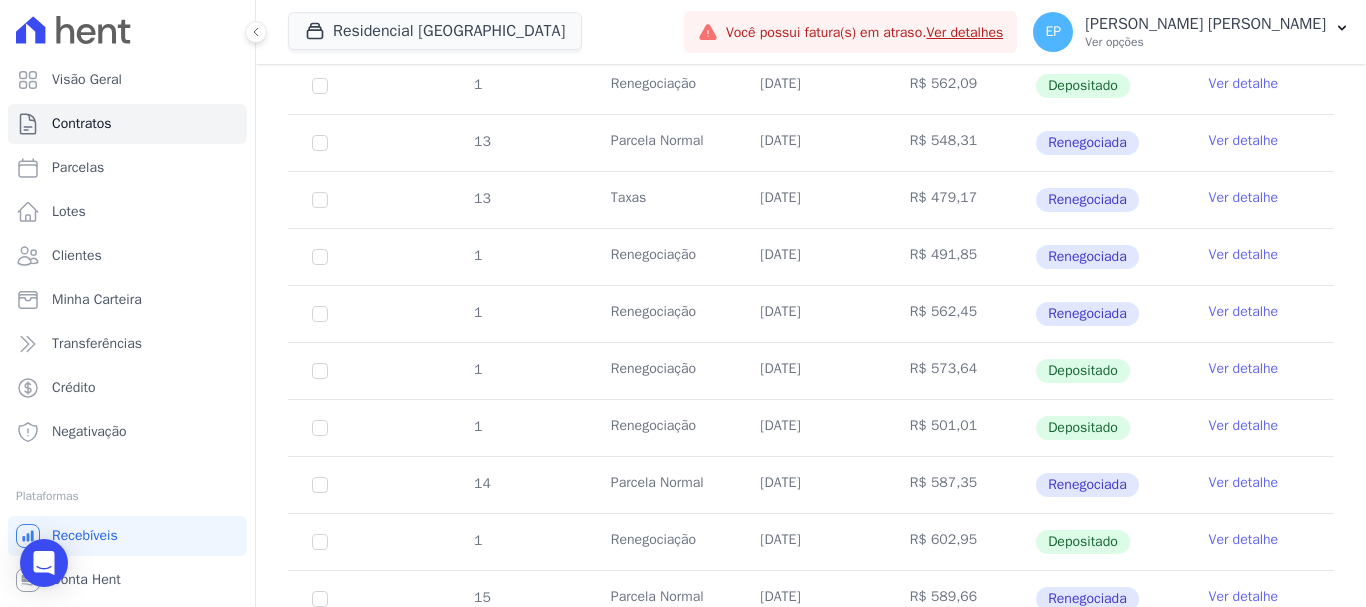 scroll, scrollTop: 1200, scrollLeft: 0, axis: vertical 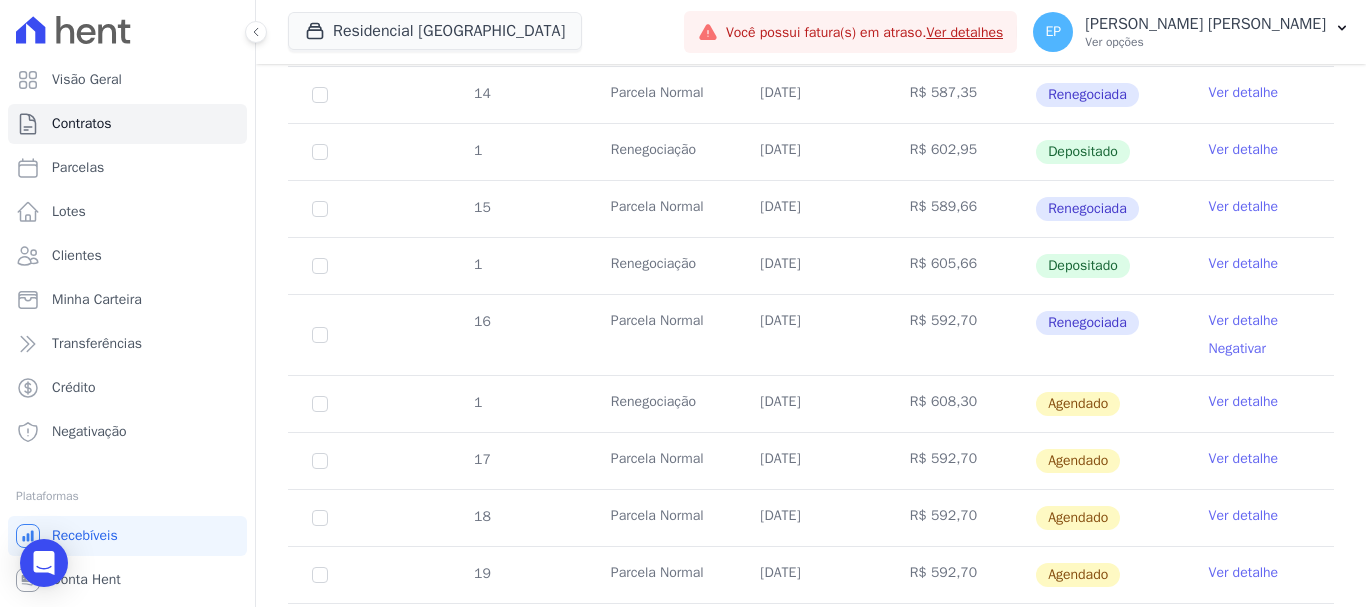 click on "Ver detalhe" at bounding box center (1244, 402) 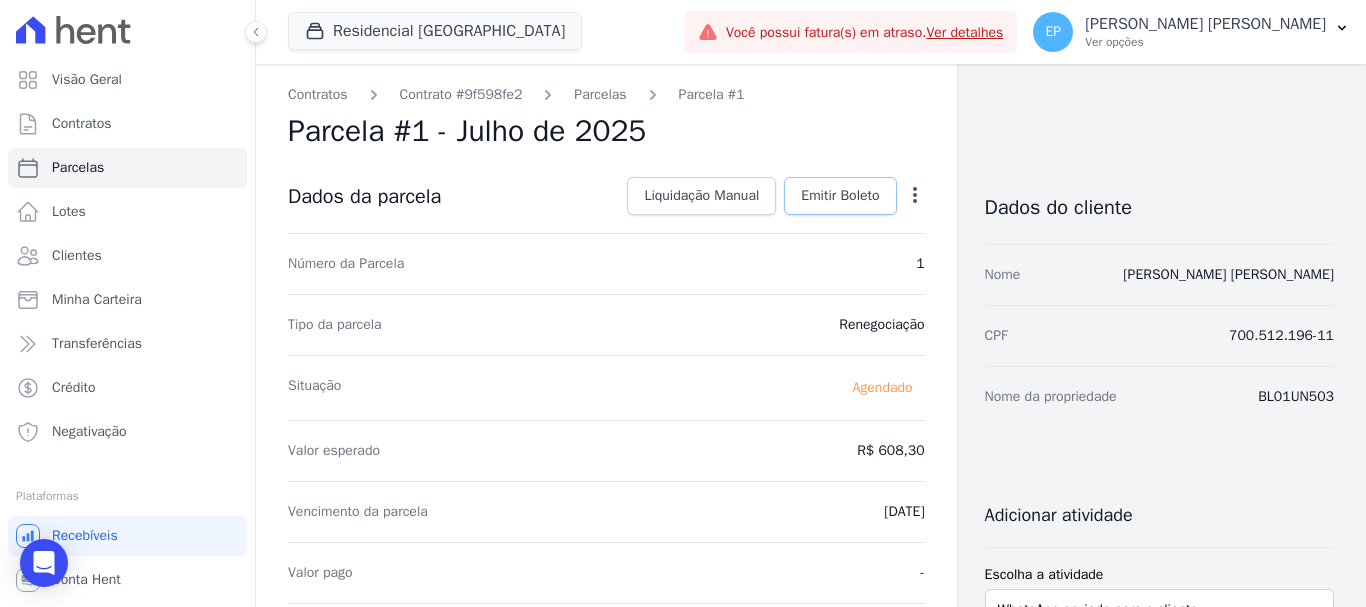 click on "Emitir Boleto" at bounding box center (840, 196) 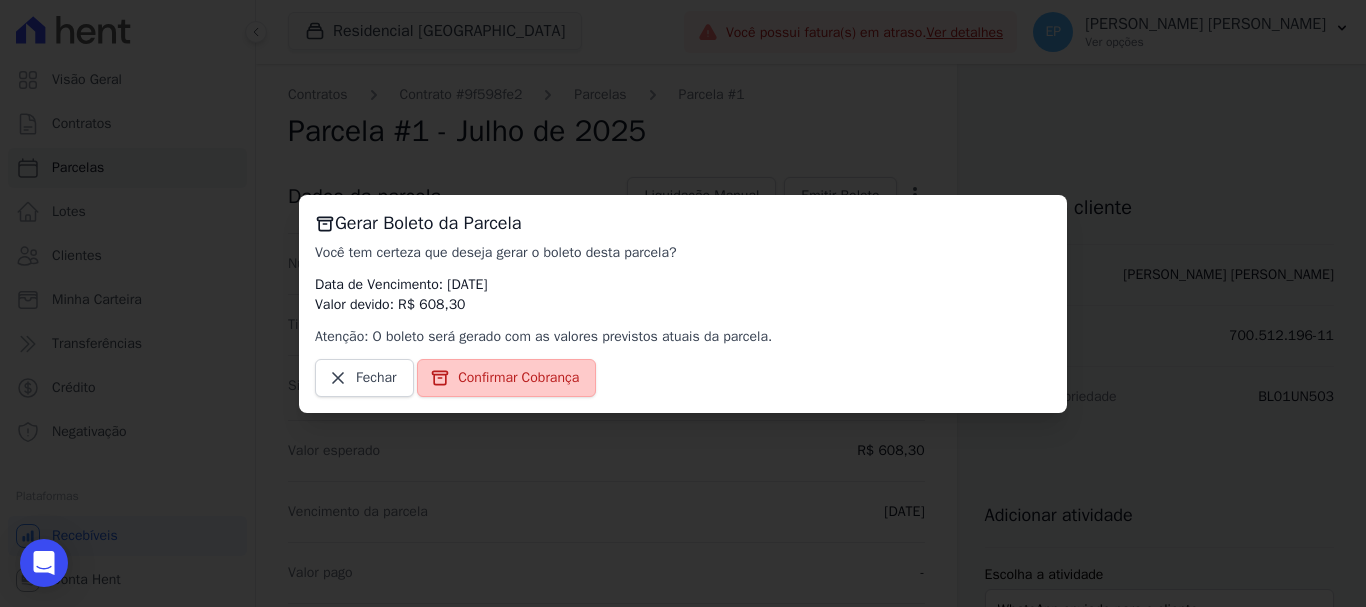click on "Confirmar Cobrança" at bounding box center (518, 378) 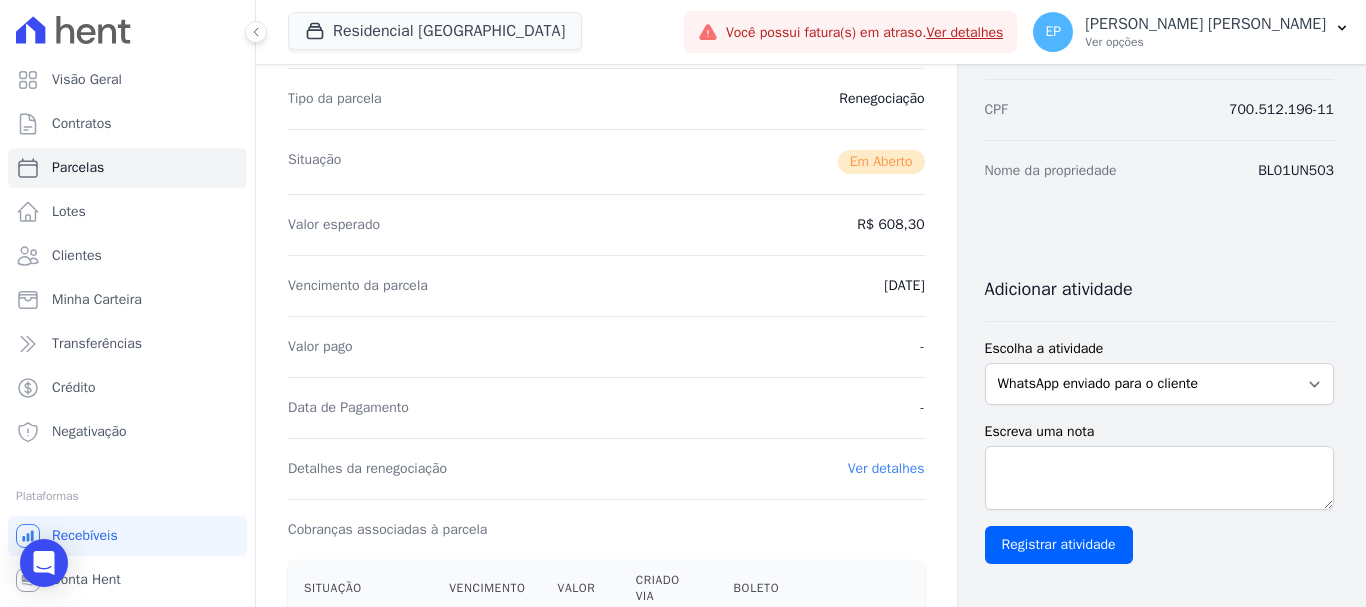 scroll, scrollTop: 600, scrollLeft: 0, axis: vertical 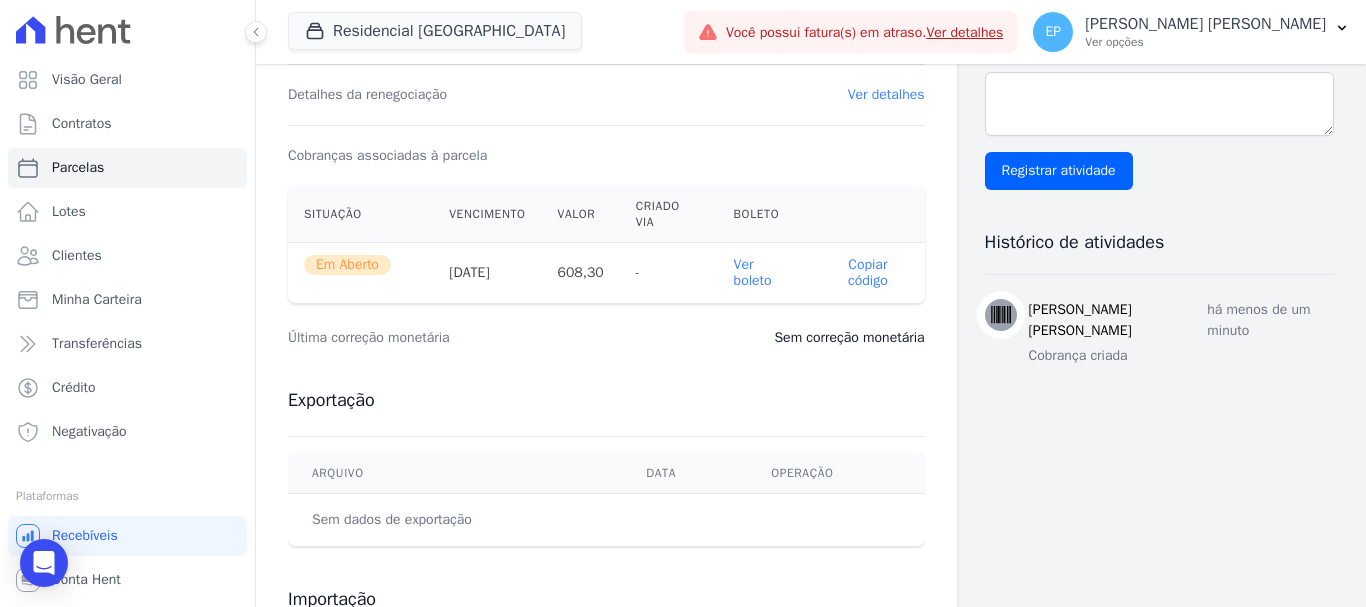click on "Copiar código" at bounding box center [868, 273] 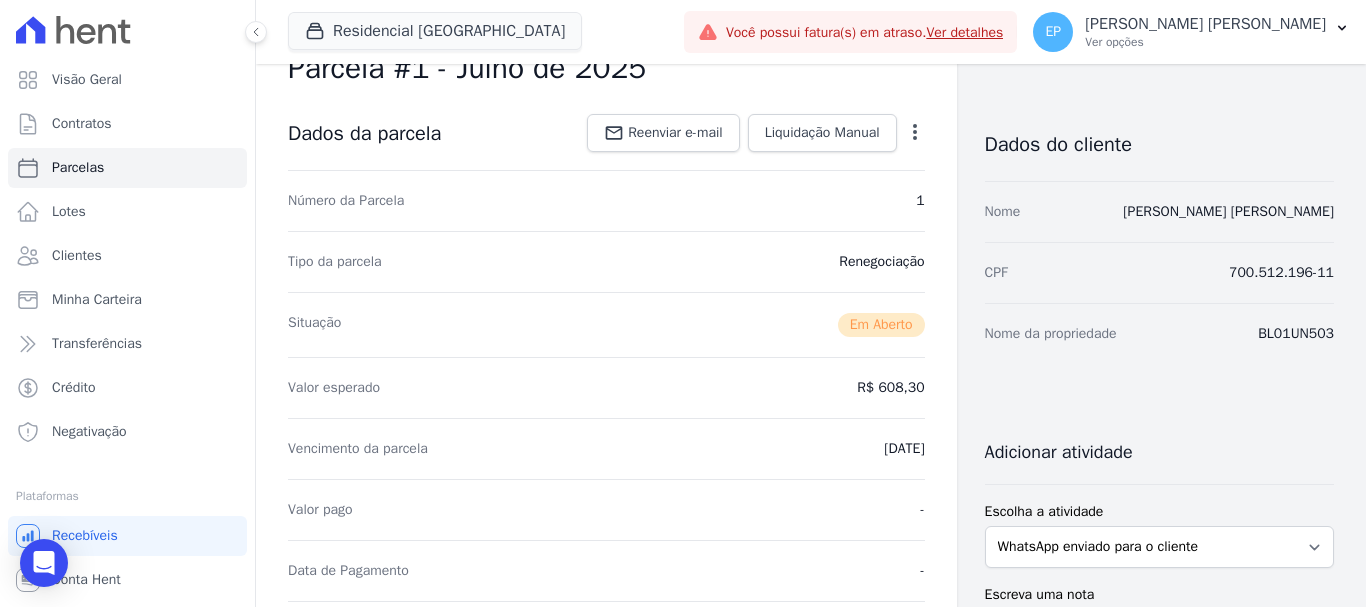 scroll, scrollTop: 0, scrollLeft: 0, axis: both 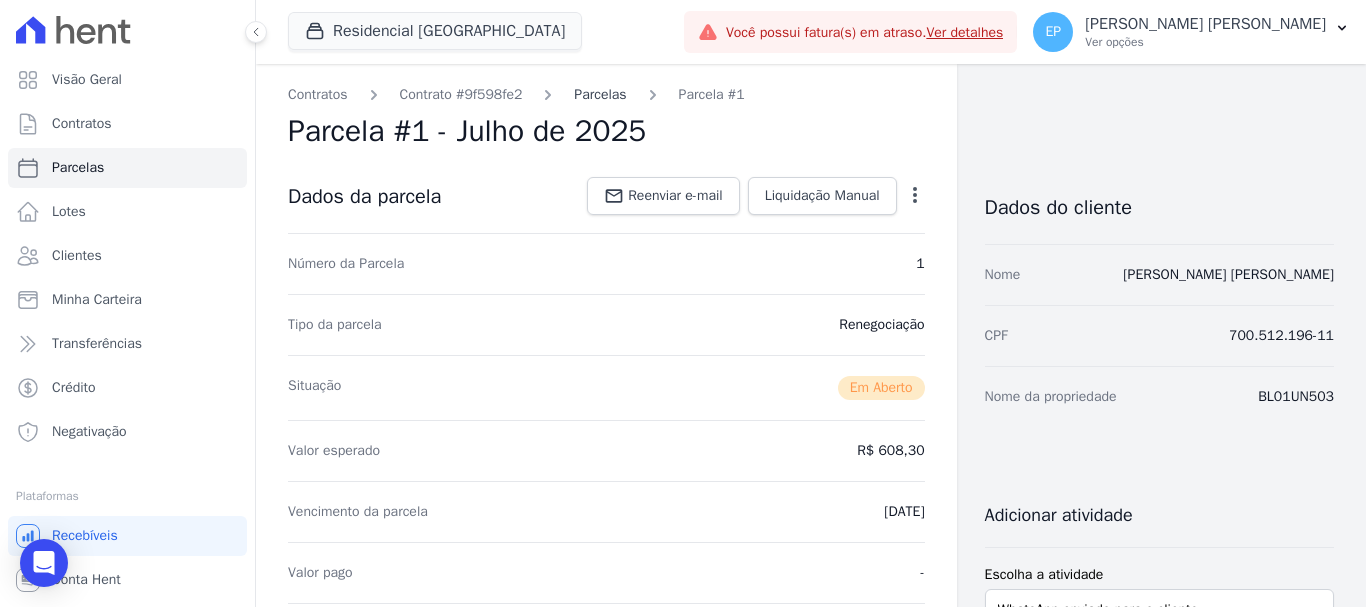 click on "Parcelas" at bounding box center [600, 94] 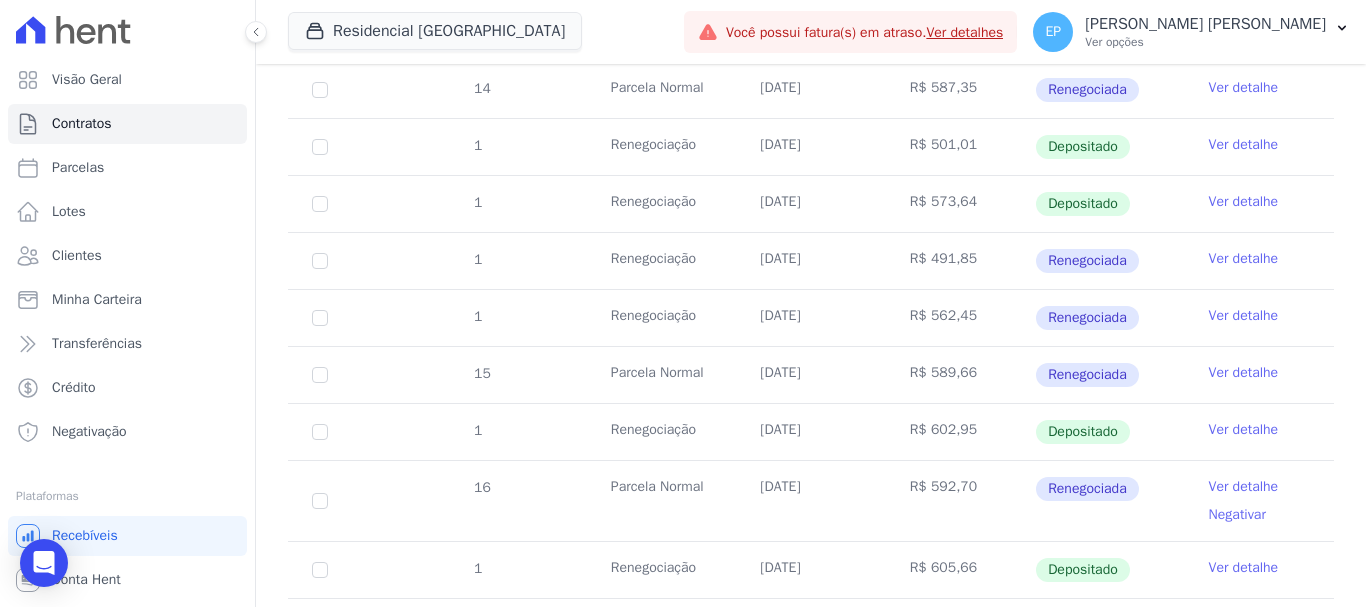 scroll, scrollTop: 1200, scrollLeft: 0, axis: vertical 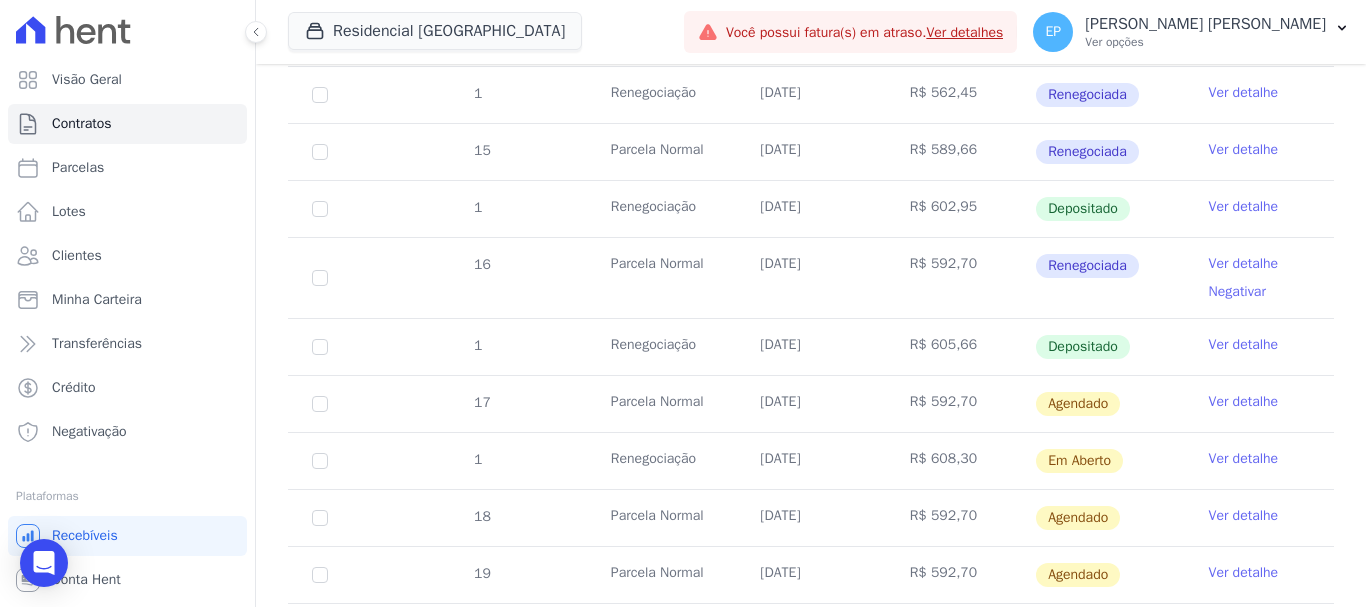 click on "Ver detalhe" at bounding box center (1244, 402) 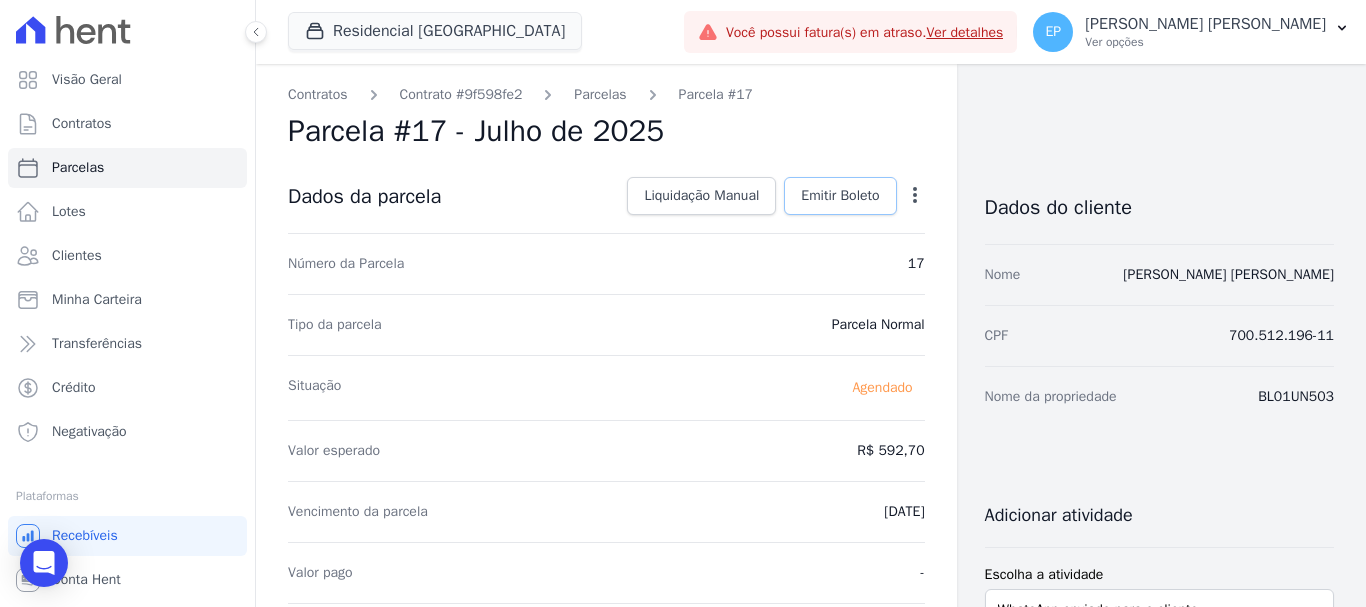 click on "Emitir Boleto" at bounding box center [840, 196] 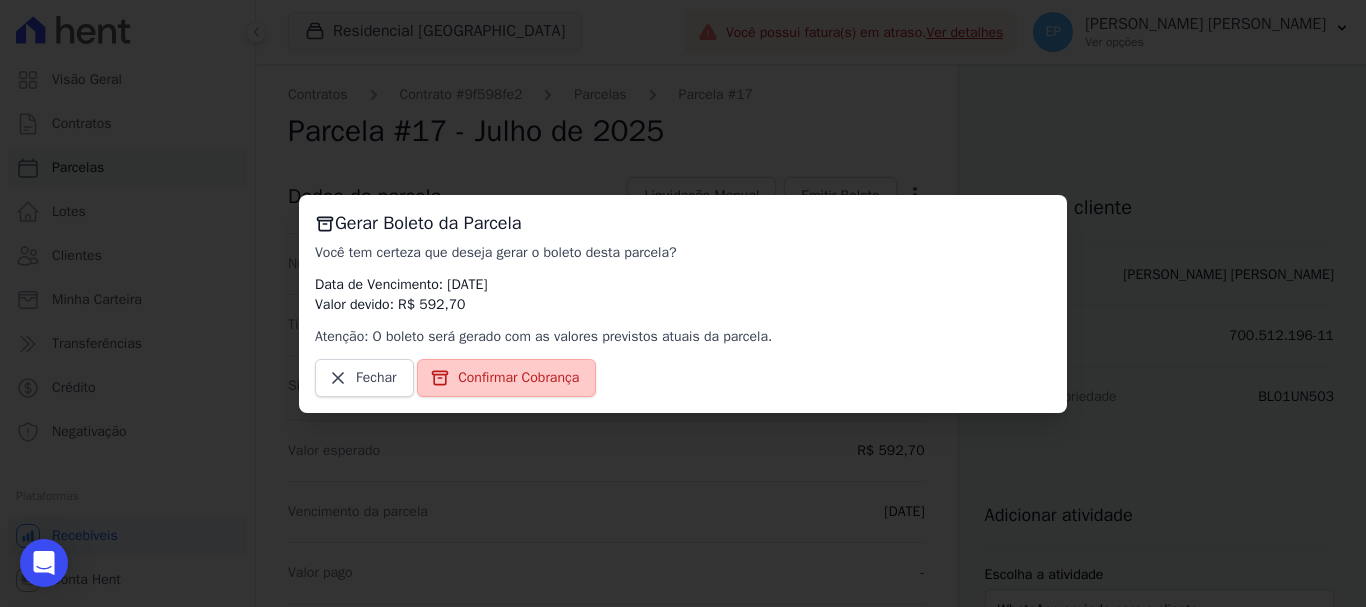 click on "Confirmar Cobrança" at bounding box center [506, 378] 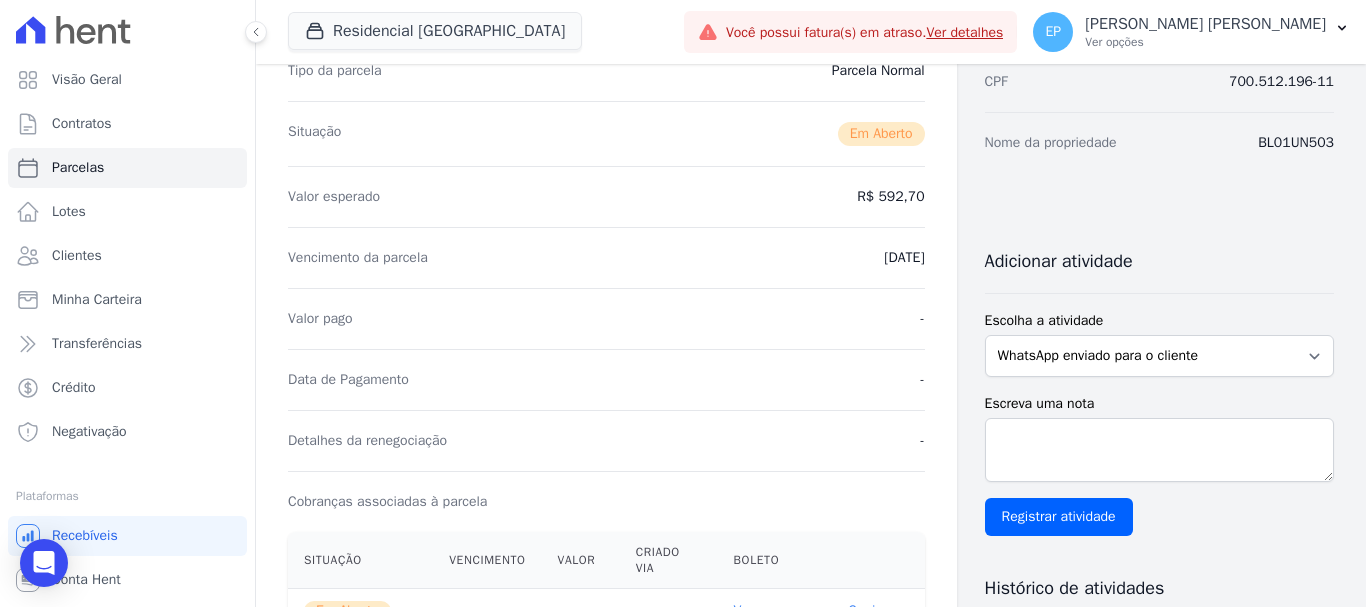 scroll, scrollTop: 400, scrollLeft: 0, axis: vertical 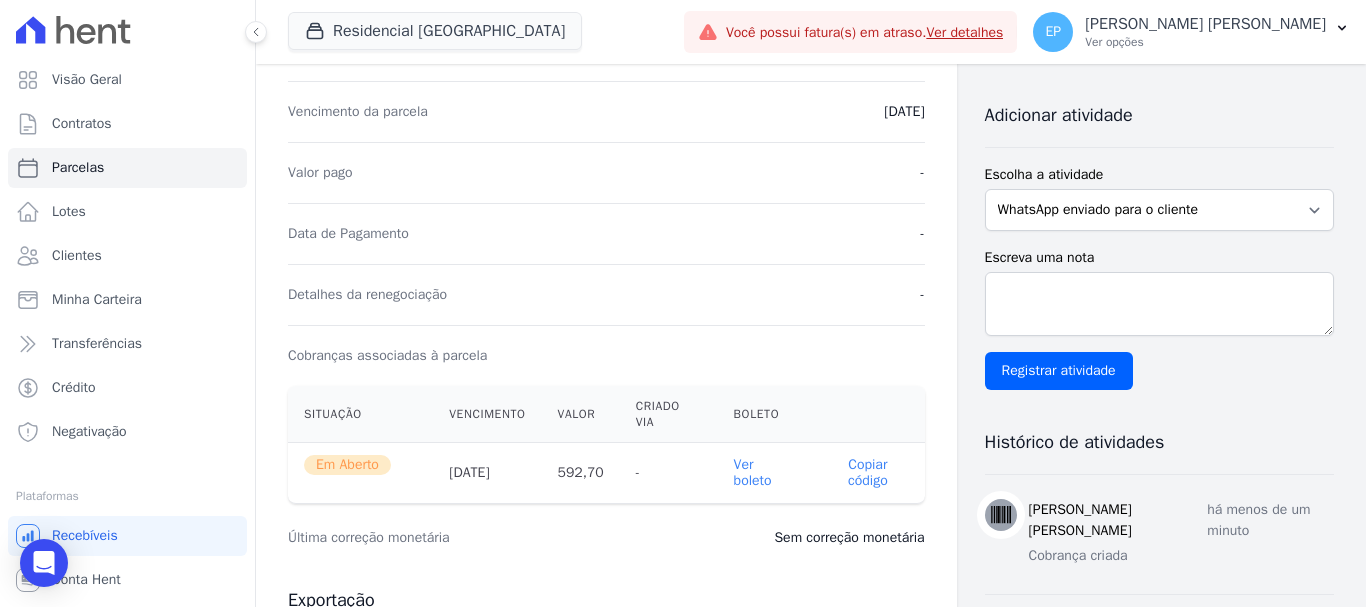 click on "Copiar código" at bounding box center (868, 473) 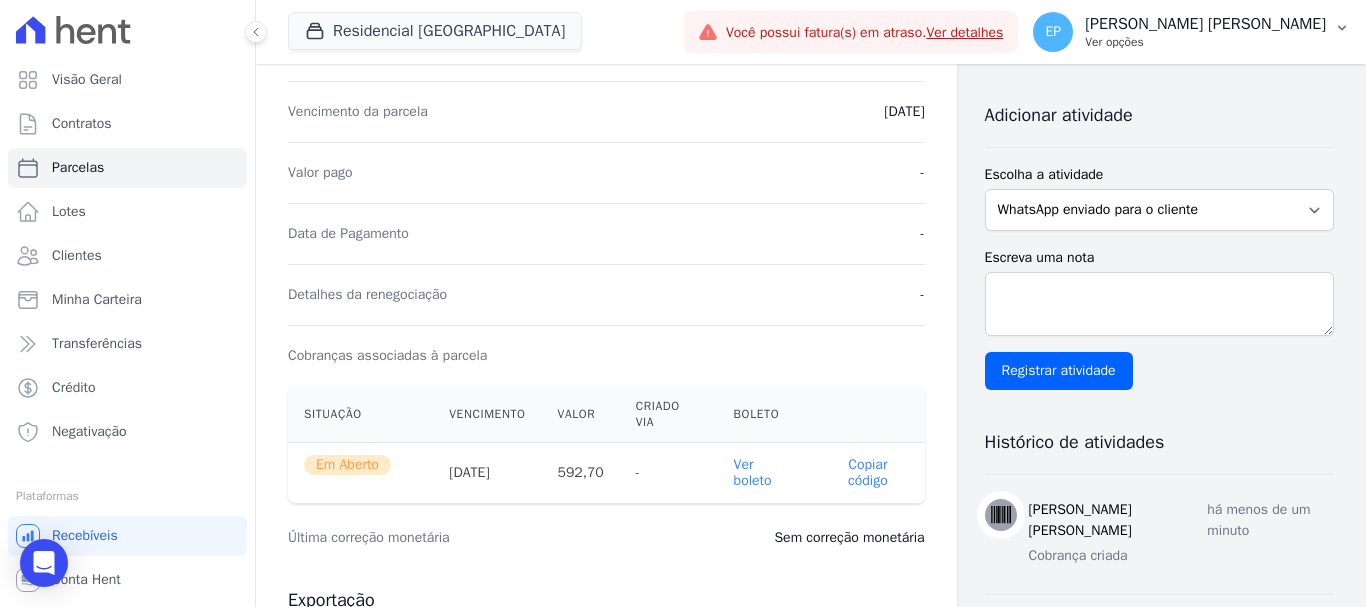 click on "Ver opções" at bounding box center [1205, 42] 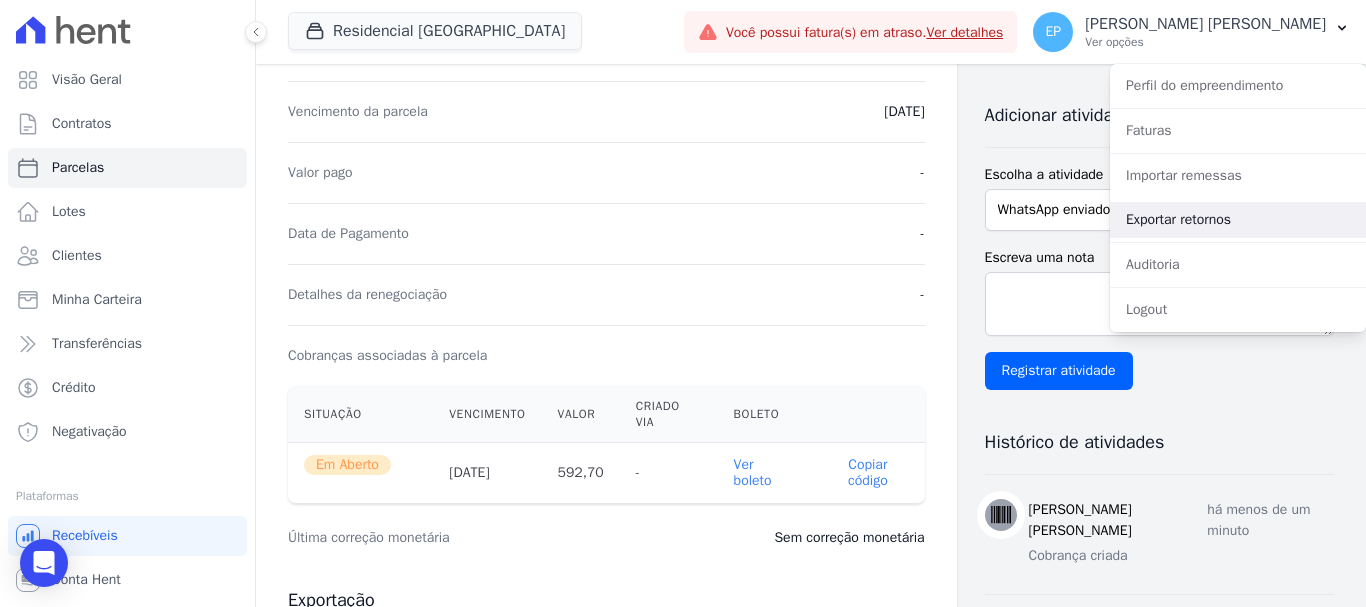 click on "Exportar retornos" at bounding box center (1238, 220) 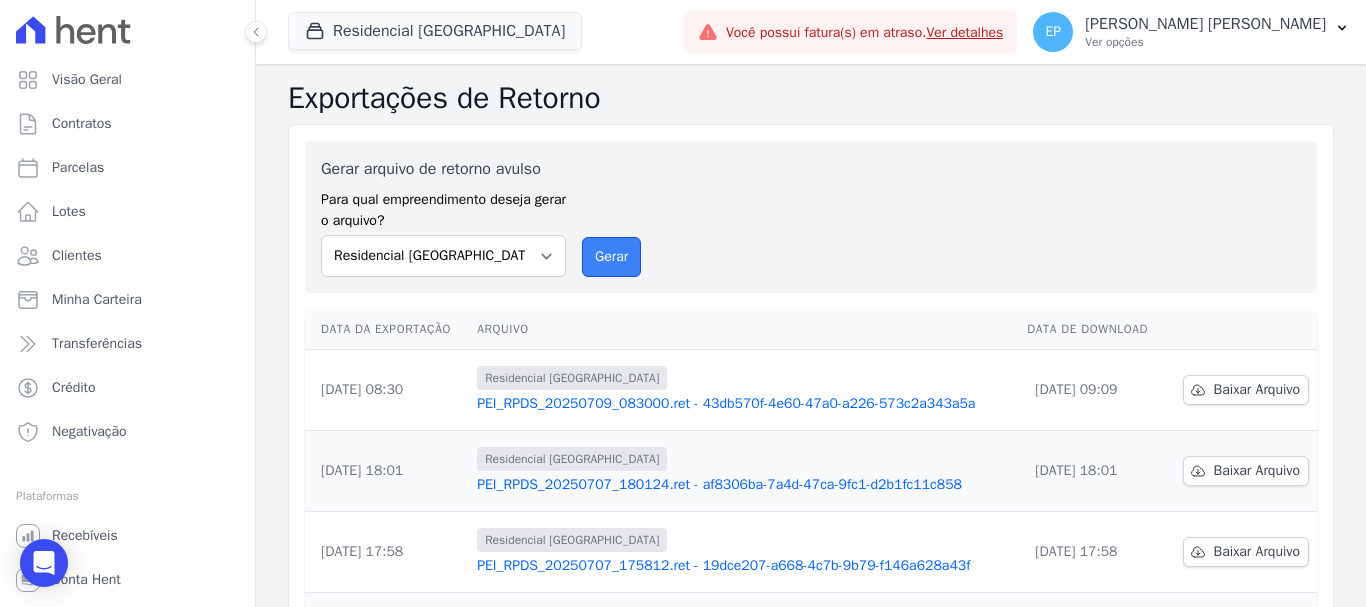 click on "Gerar" at bounding box center [611, 257] 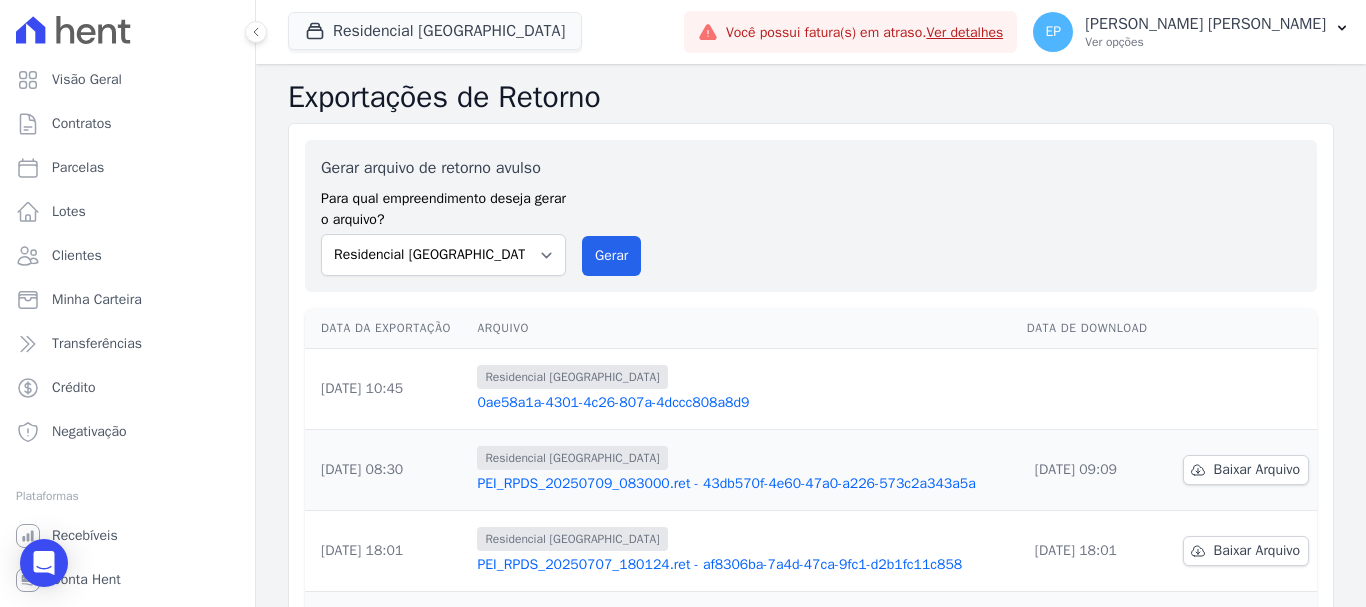 scroll, scrollTop: 100, scrollLeft: 0, axis: vertical 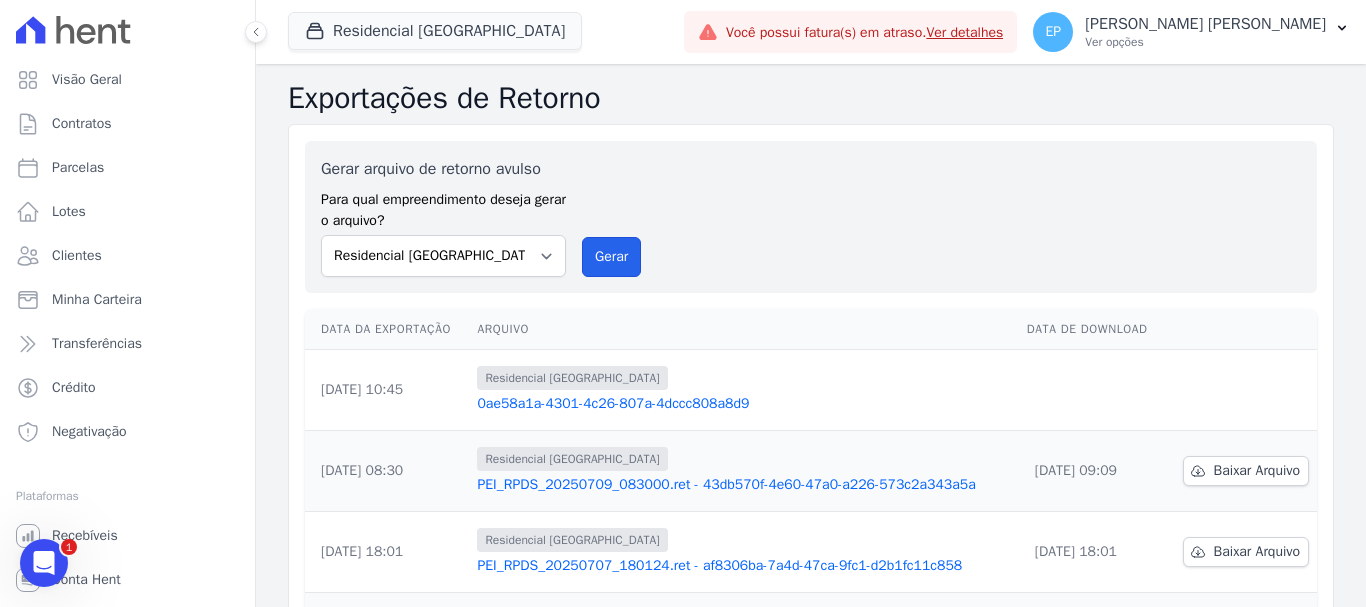 click on "Gerar" at bounding box center [611, 257] 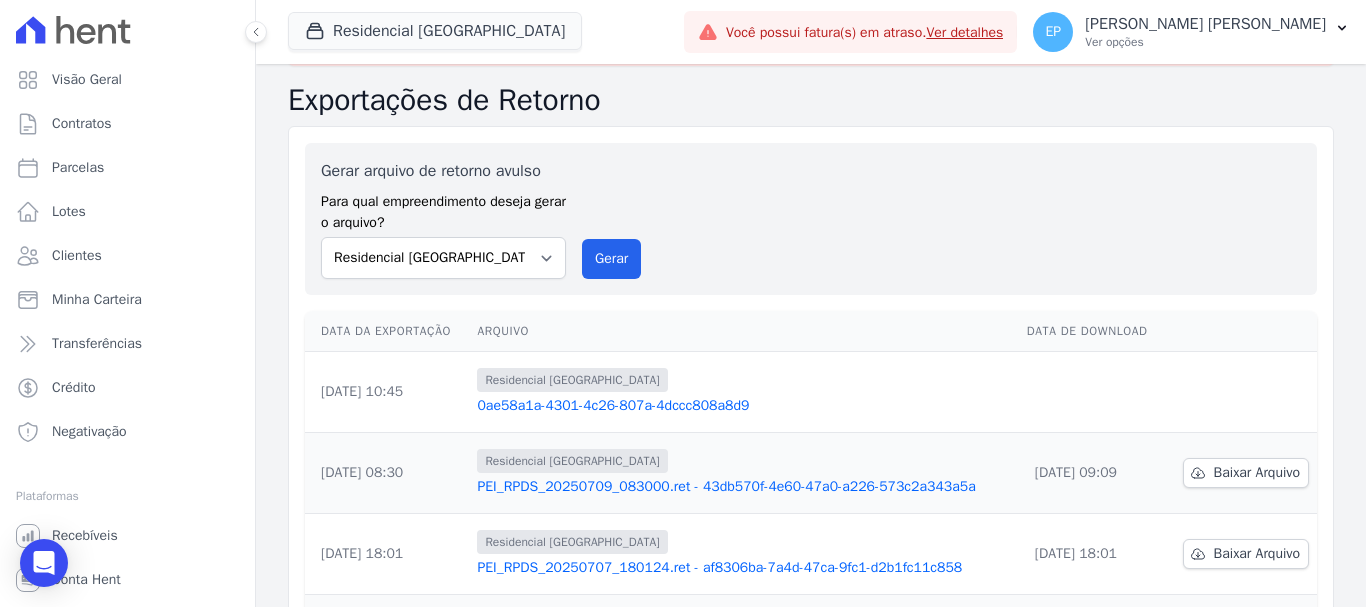 scroll, scrollTop: 200, scrollLeft: 0, axis: vertical 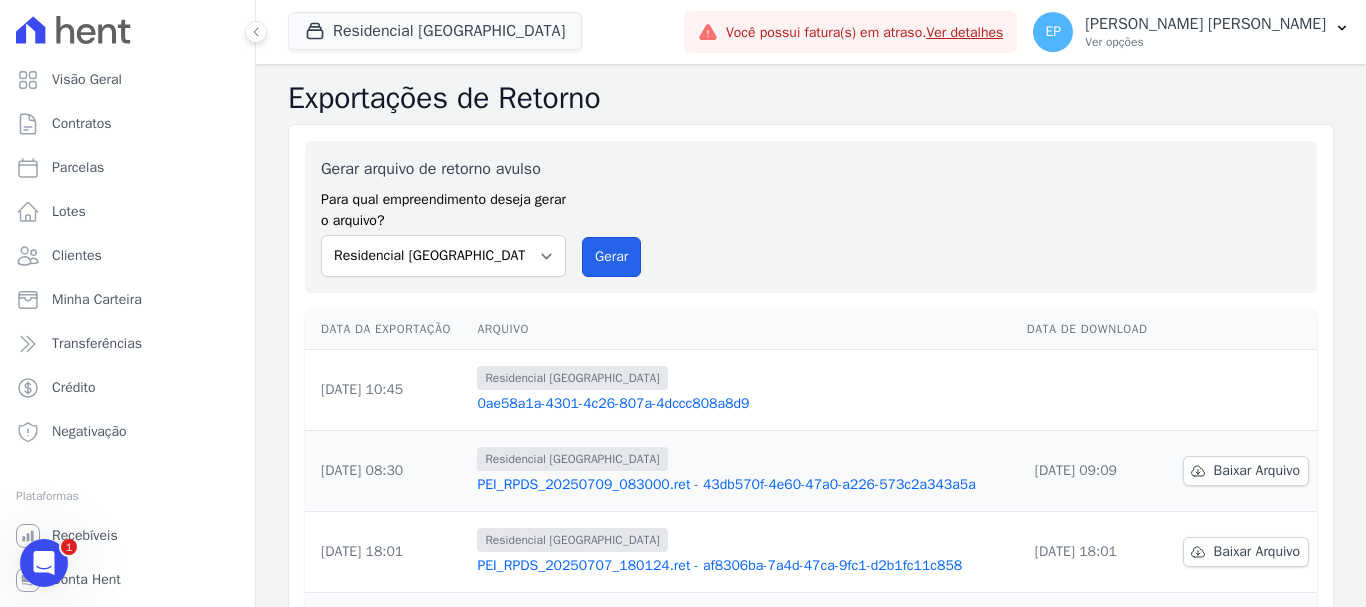 drag, startPoint x: 613, startPoint y: 260, endPoint x: 760, endPoint y: 151, distance: 183.00273 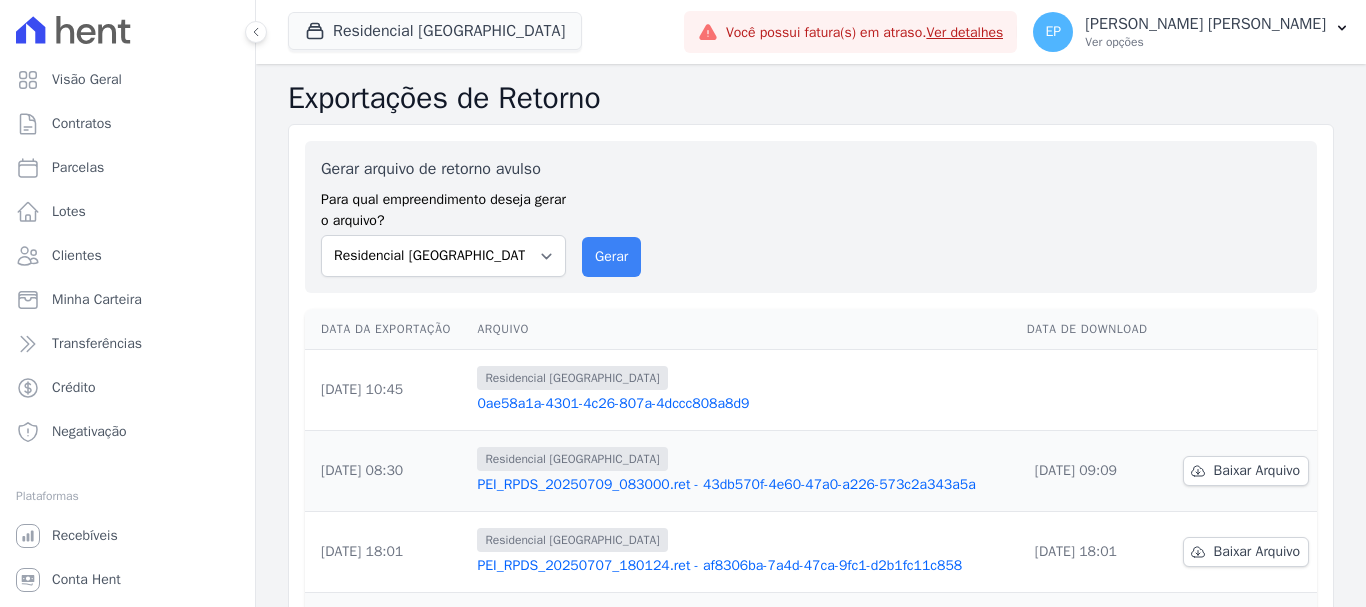 scroll, scrollTop: 0, scrollLeft: 0, axis: both 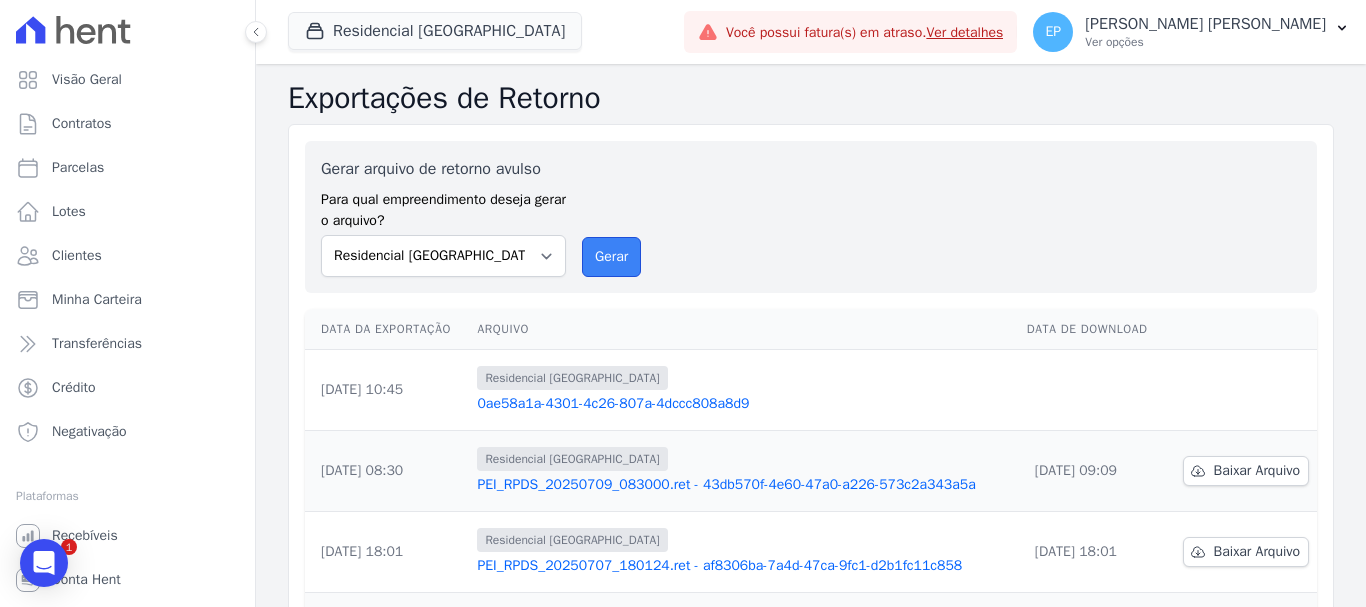 click on "Gerar" at bounding box center (611, 257) 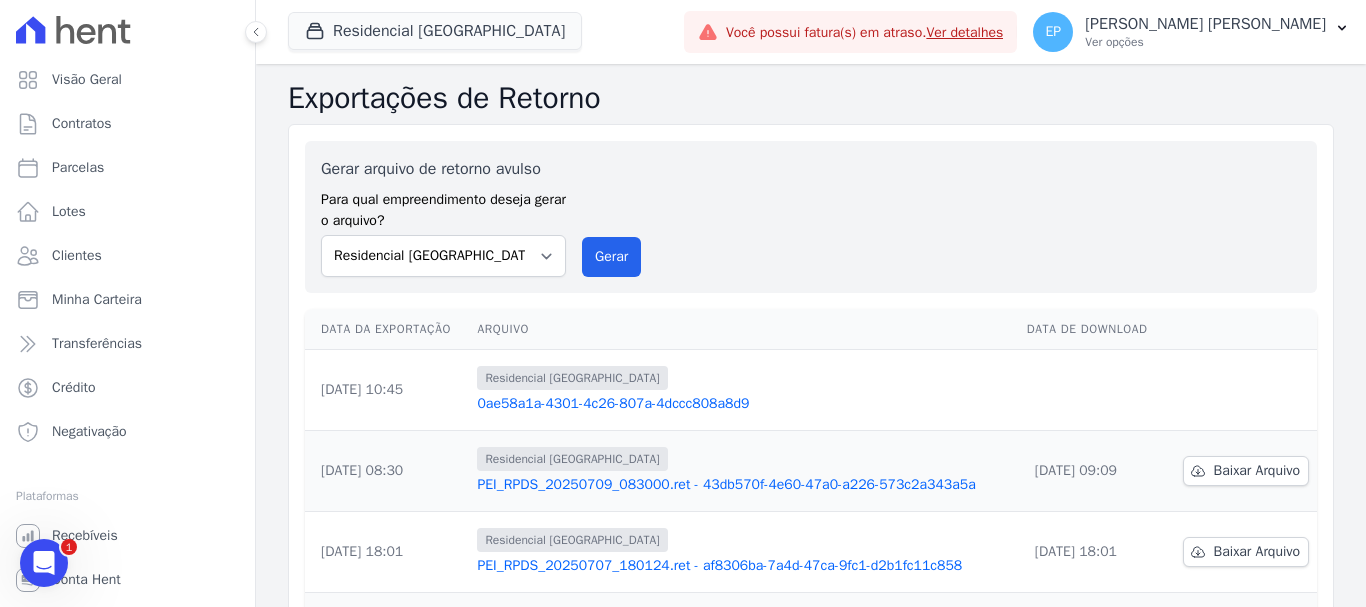 scroll, scrollTop: 0, scrollLeft: 0, axis: both 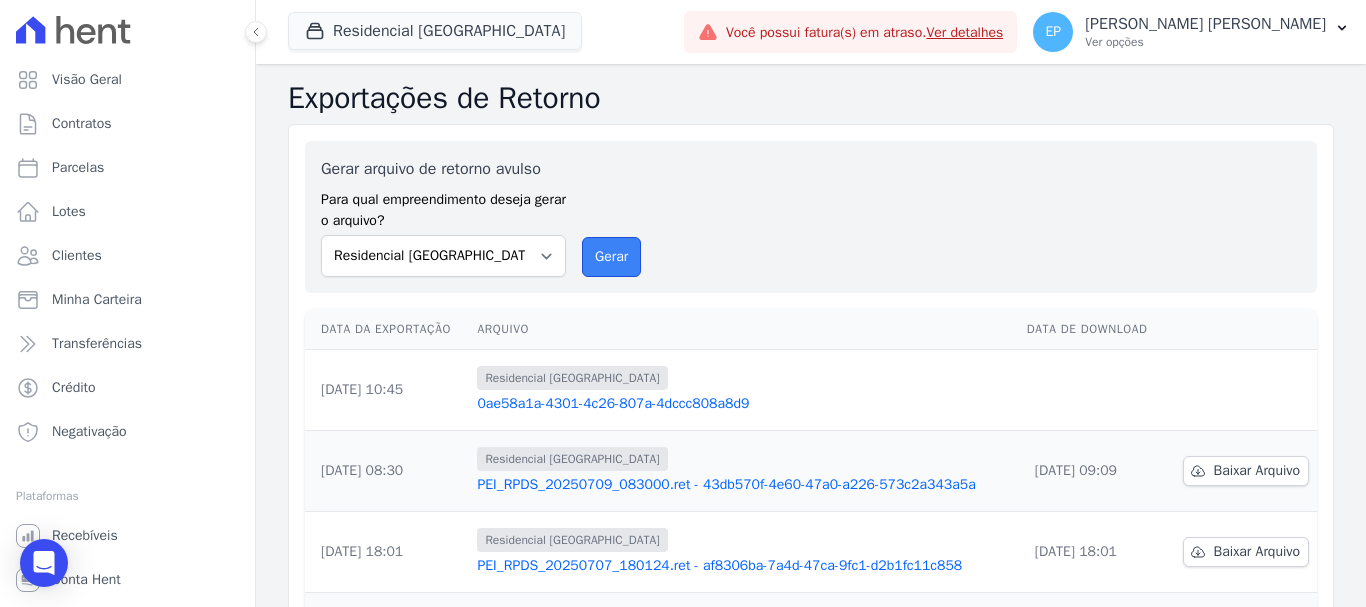 click on "Gerar" at bounding box center (611, 257) 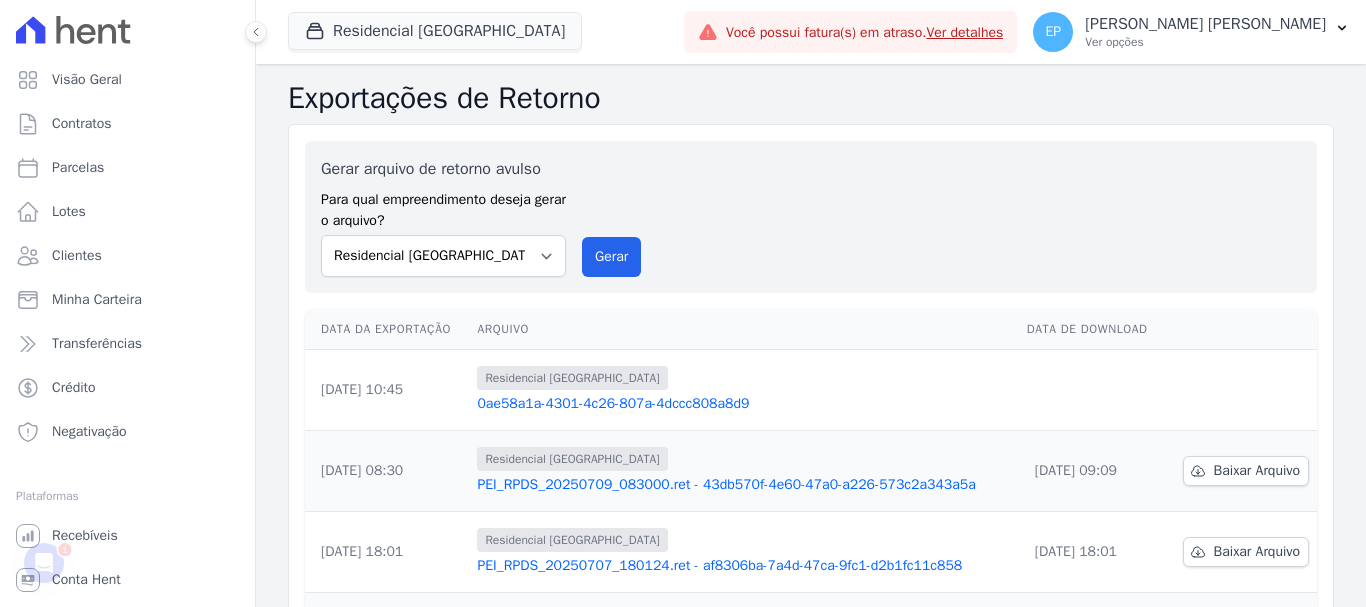 scroll, scrollTop: 0, scrollLeft: 0, axis: both 